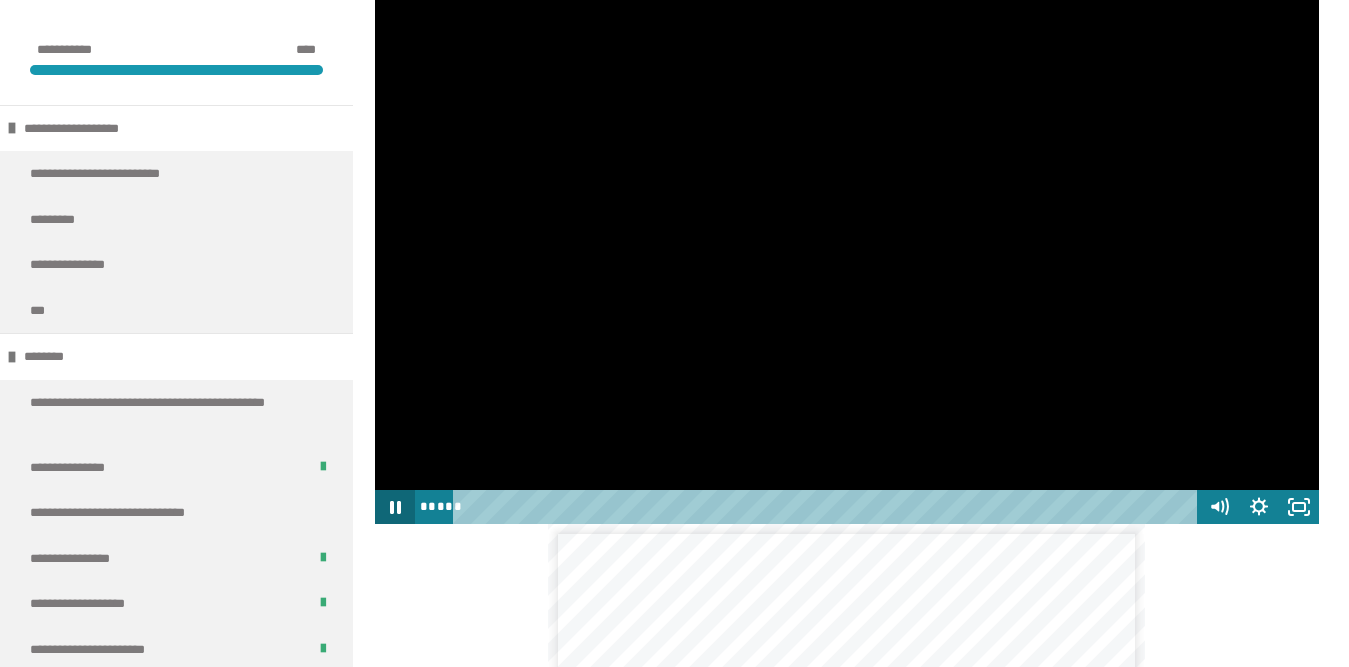 scroll, scrollTop: 0, scrollLeft: 0, axis: both 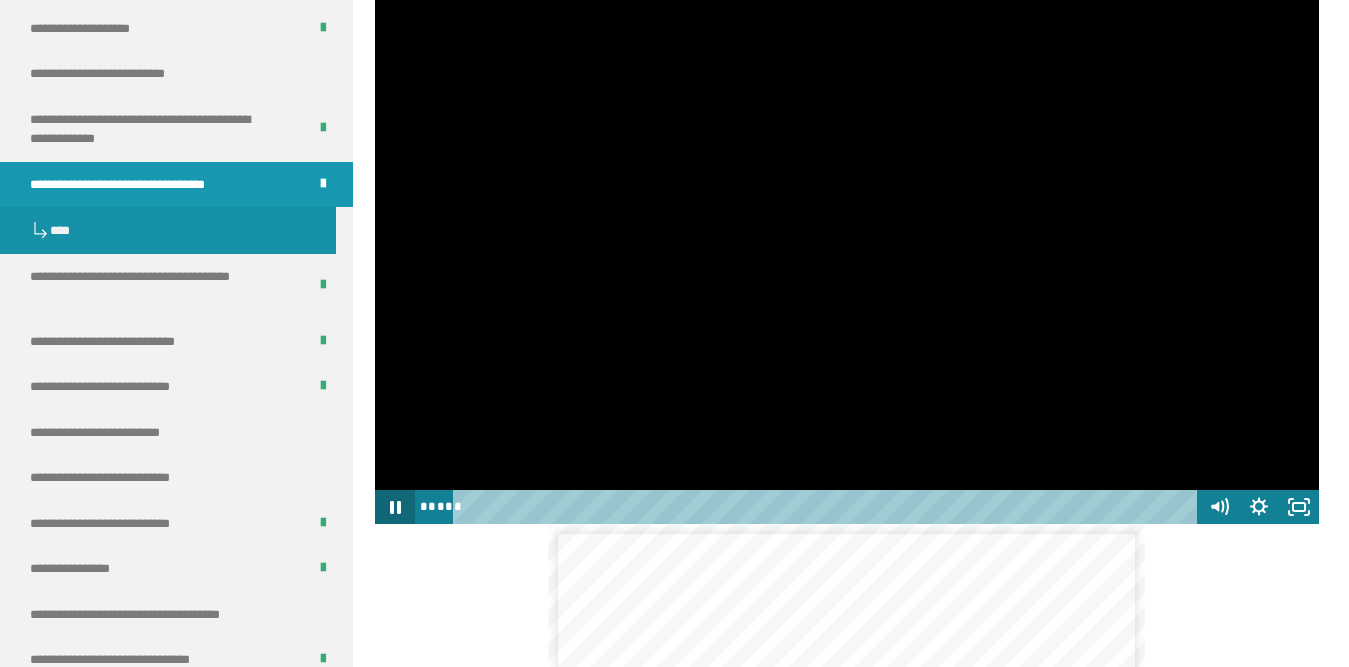 click 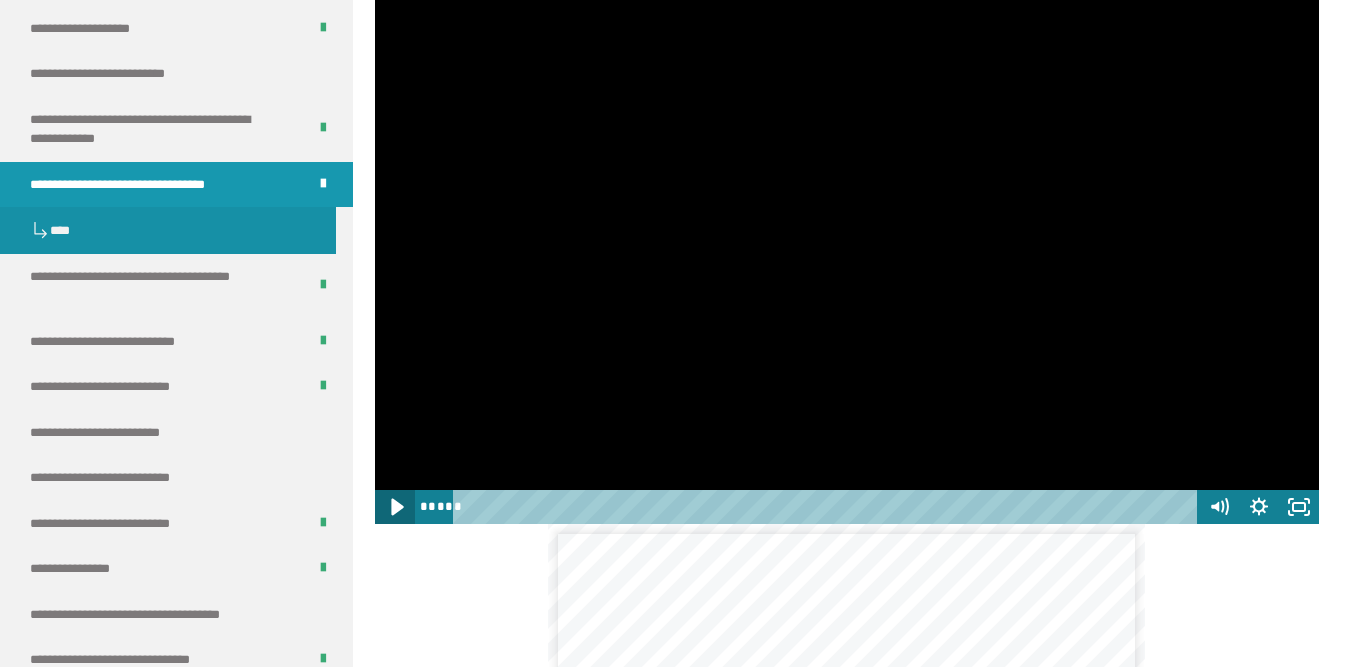click 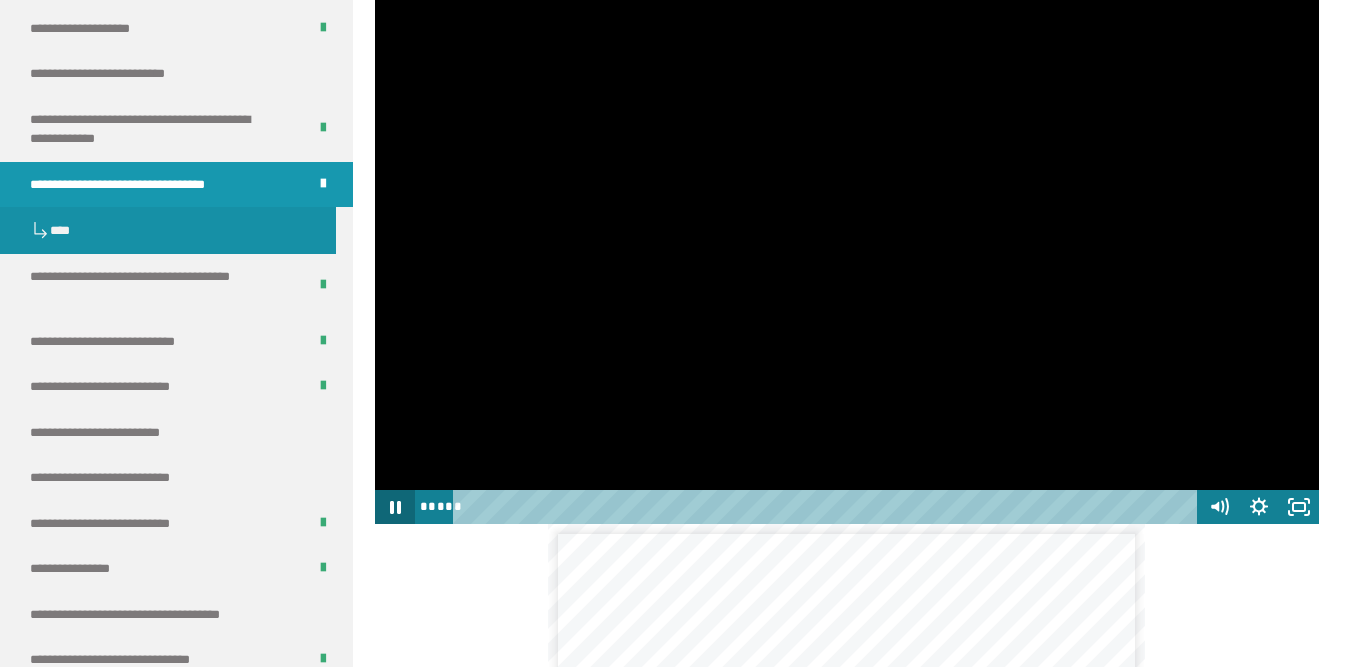 click 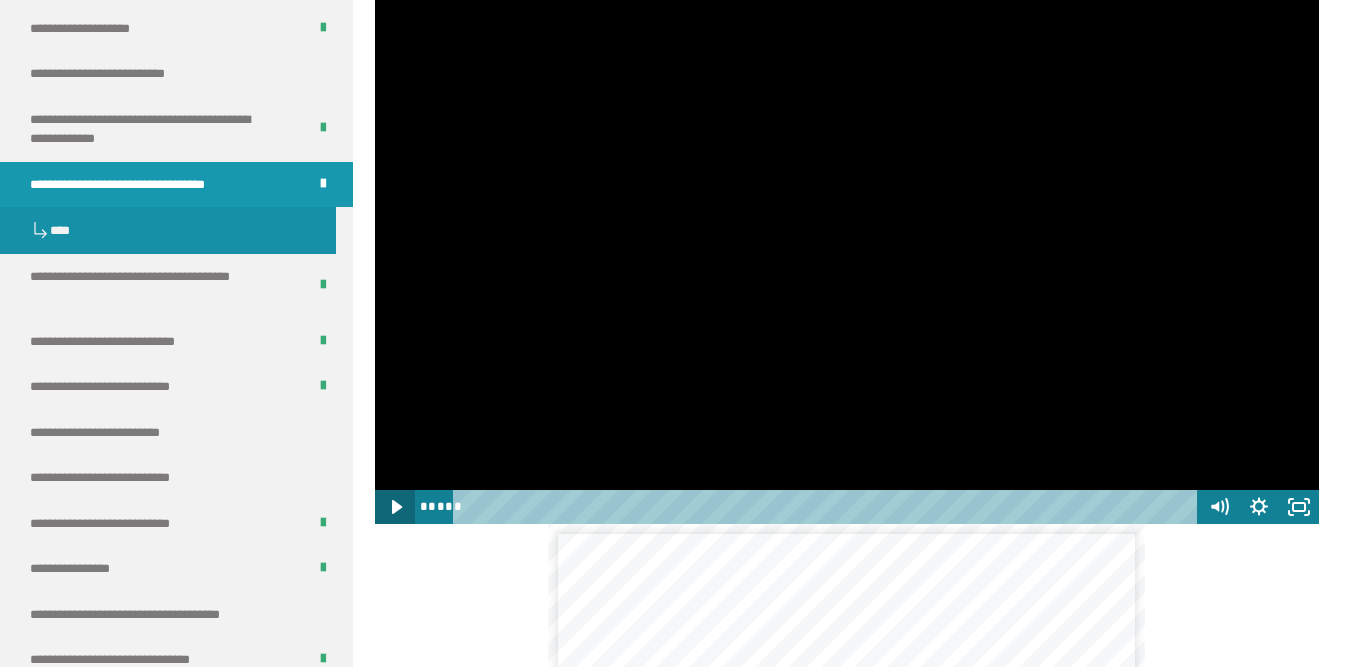click 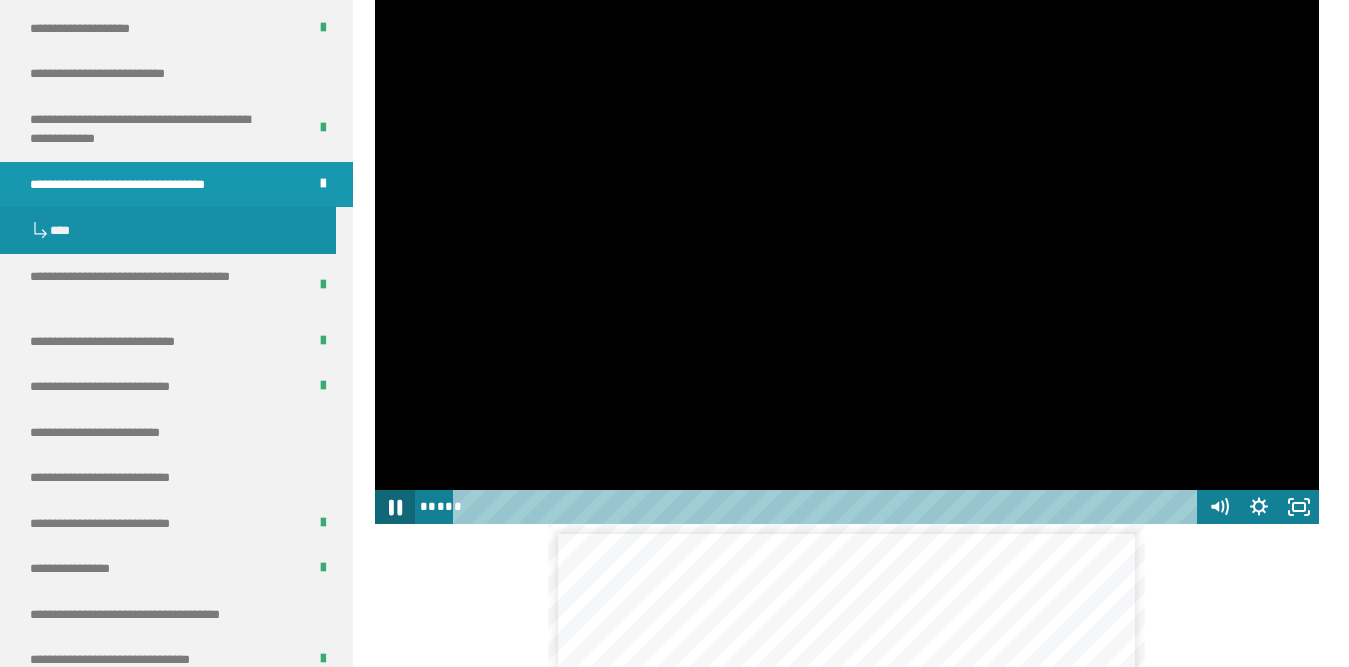 click 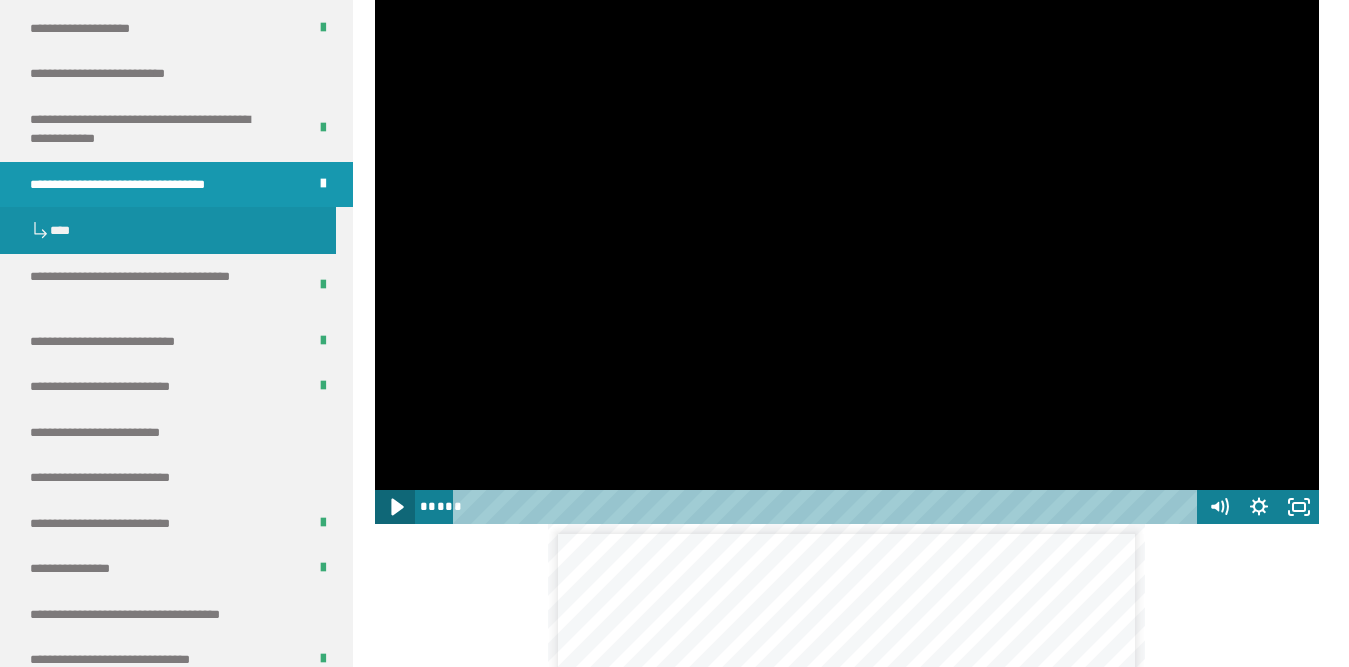 click 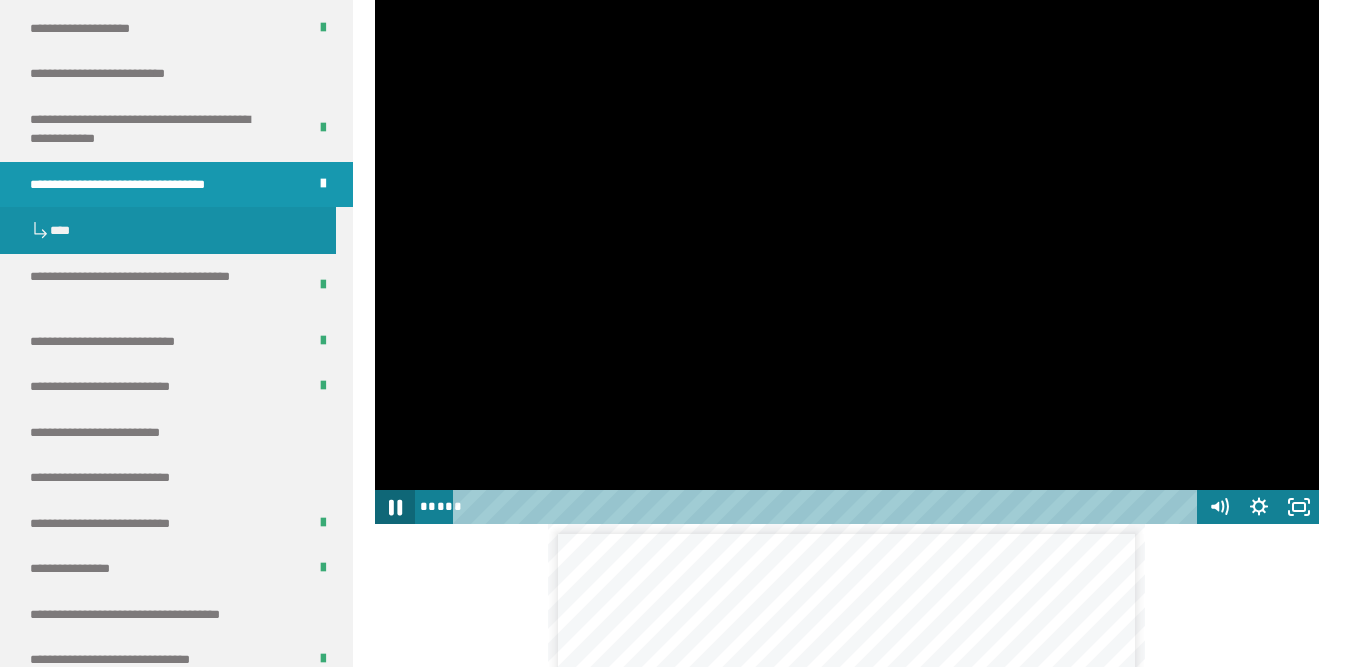 click 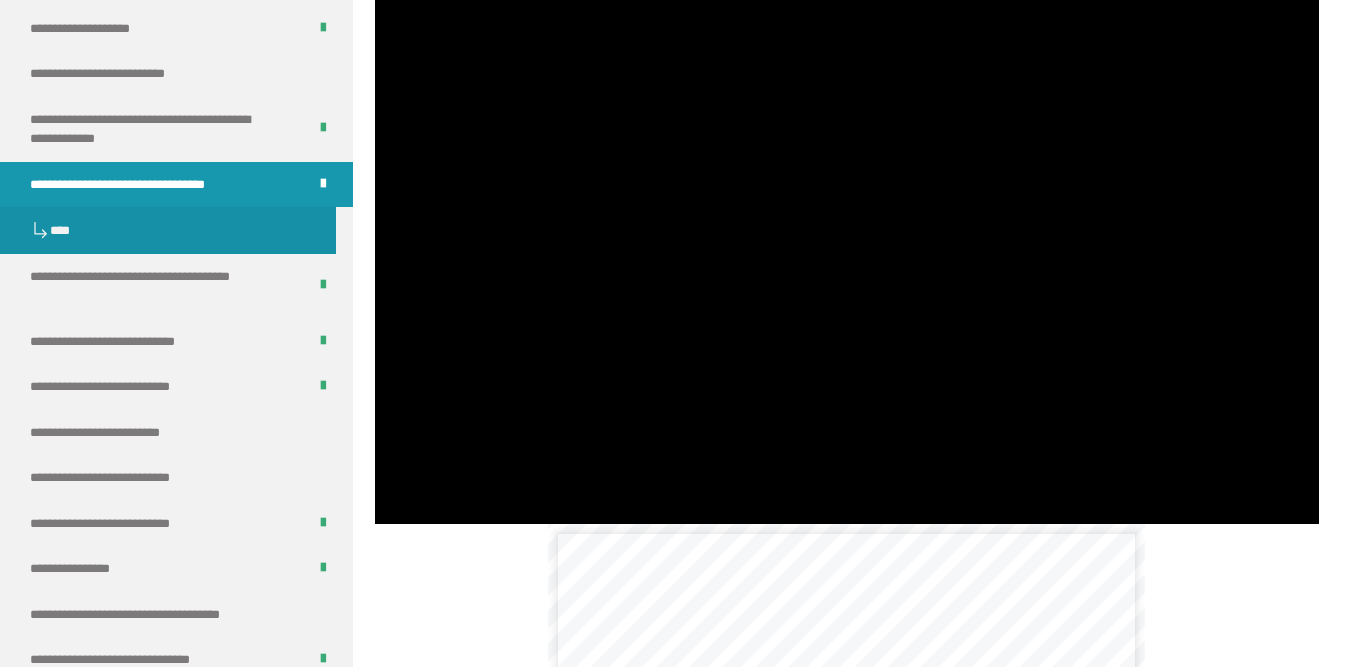 click on "**********" at bounding box center [847, 748] 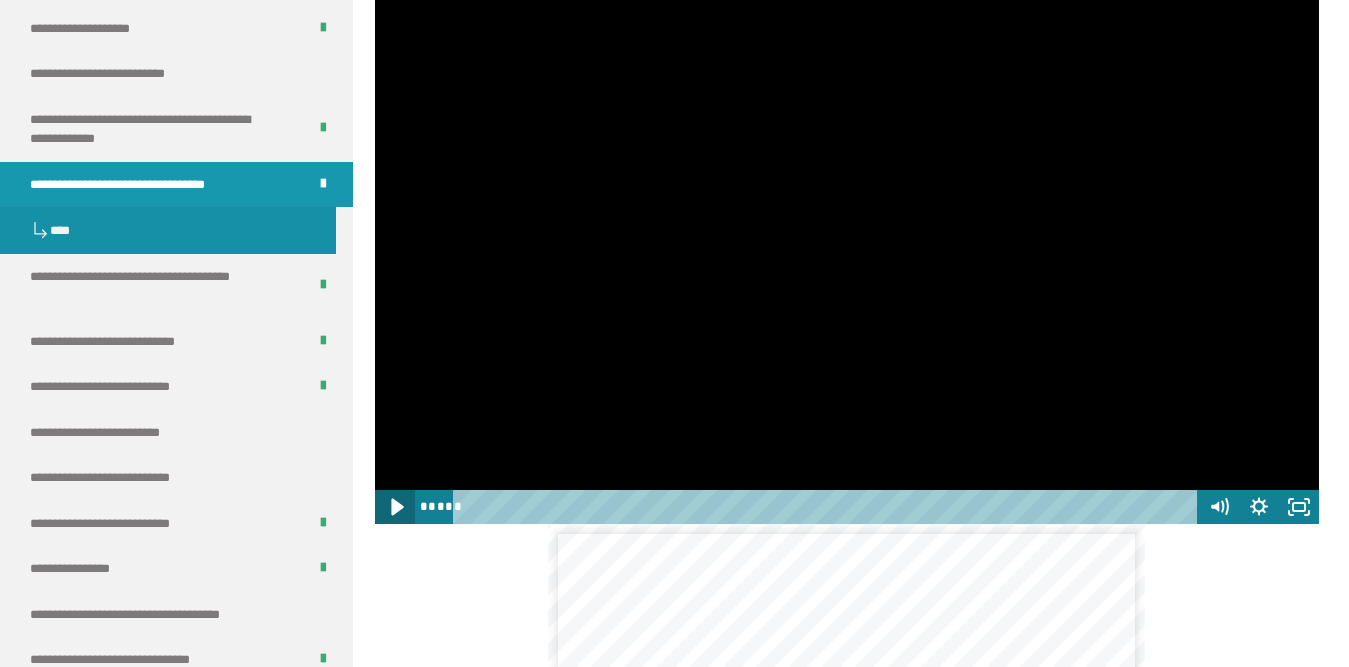 click 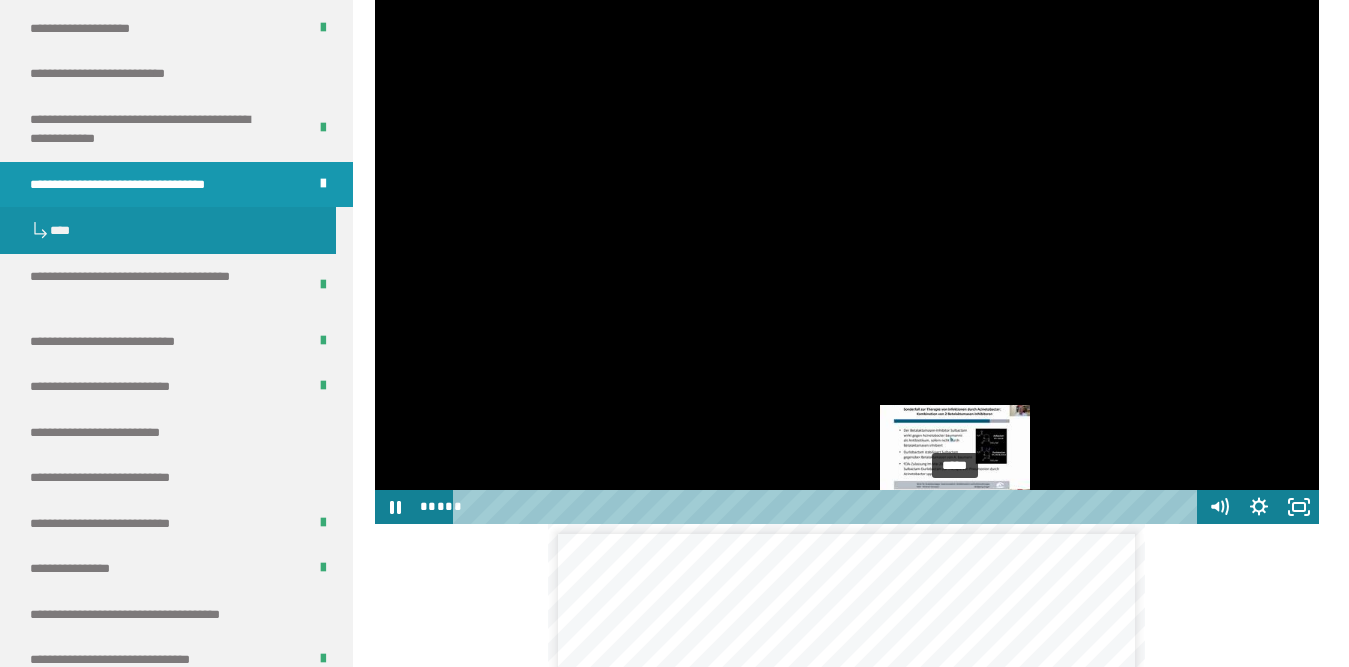 click on "*****" at bounding box center (828, 507) 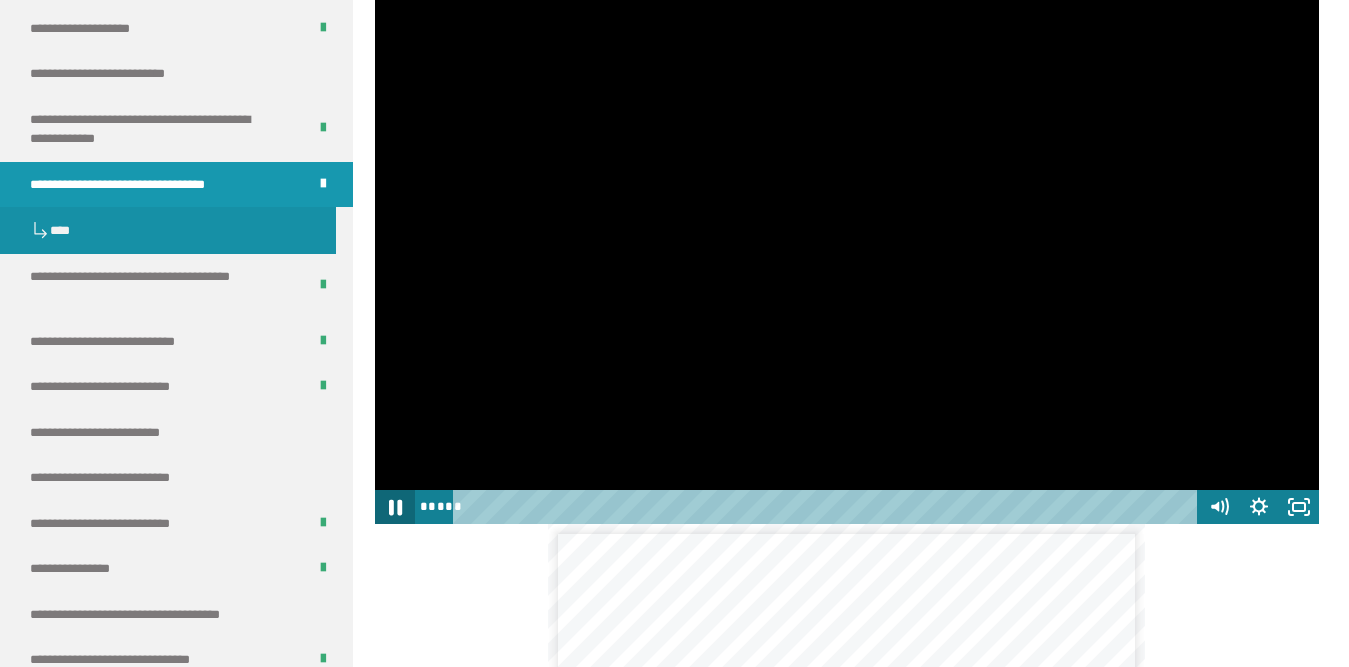 click 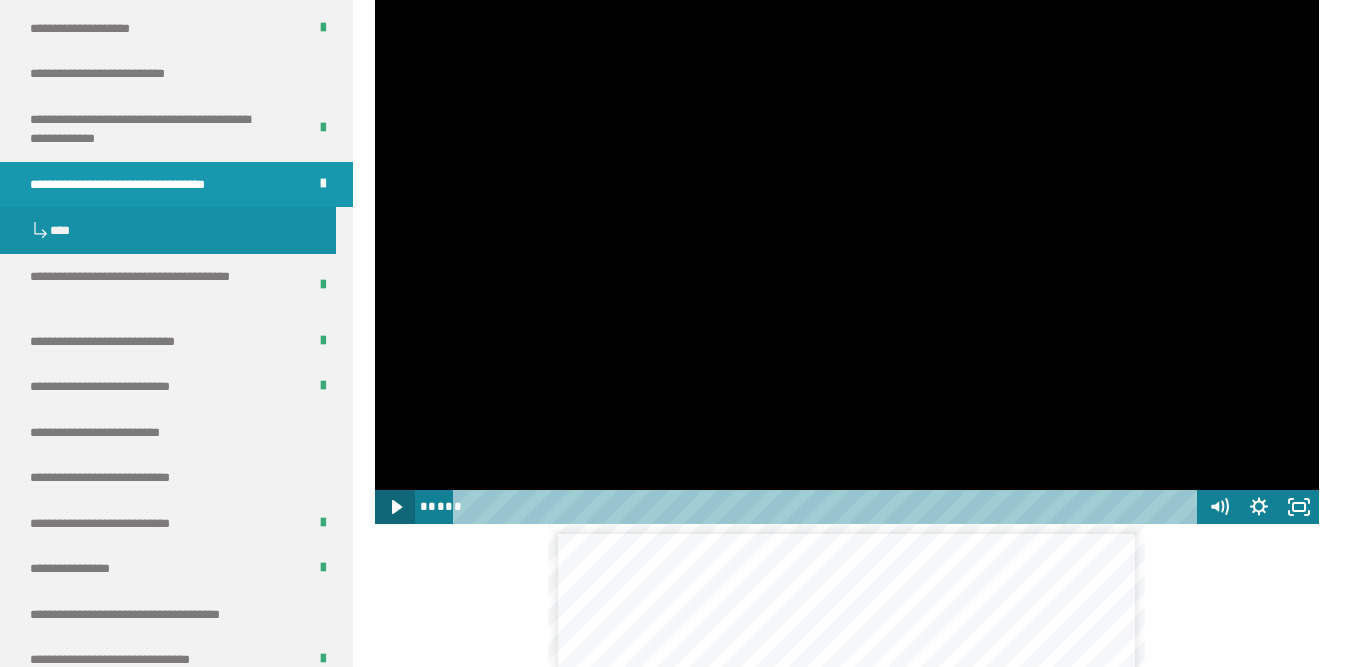 click 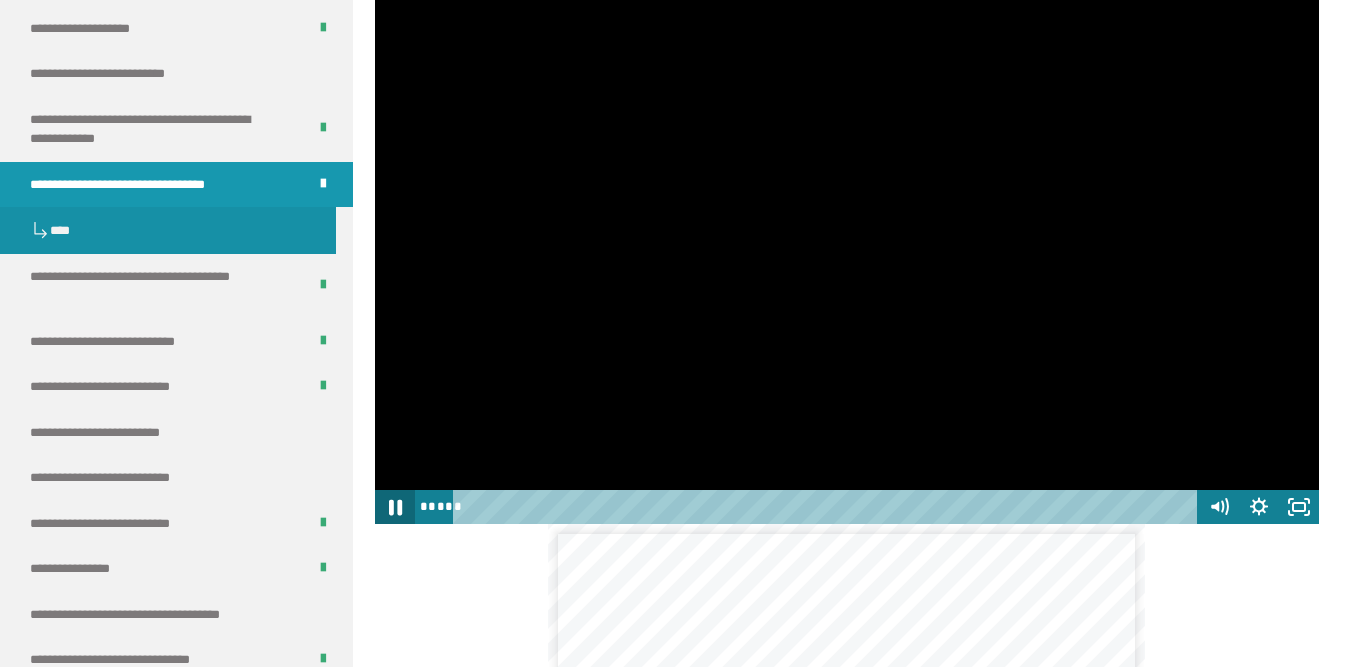 click 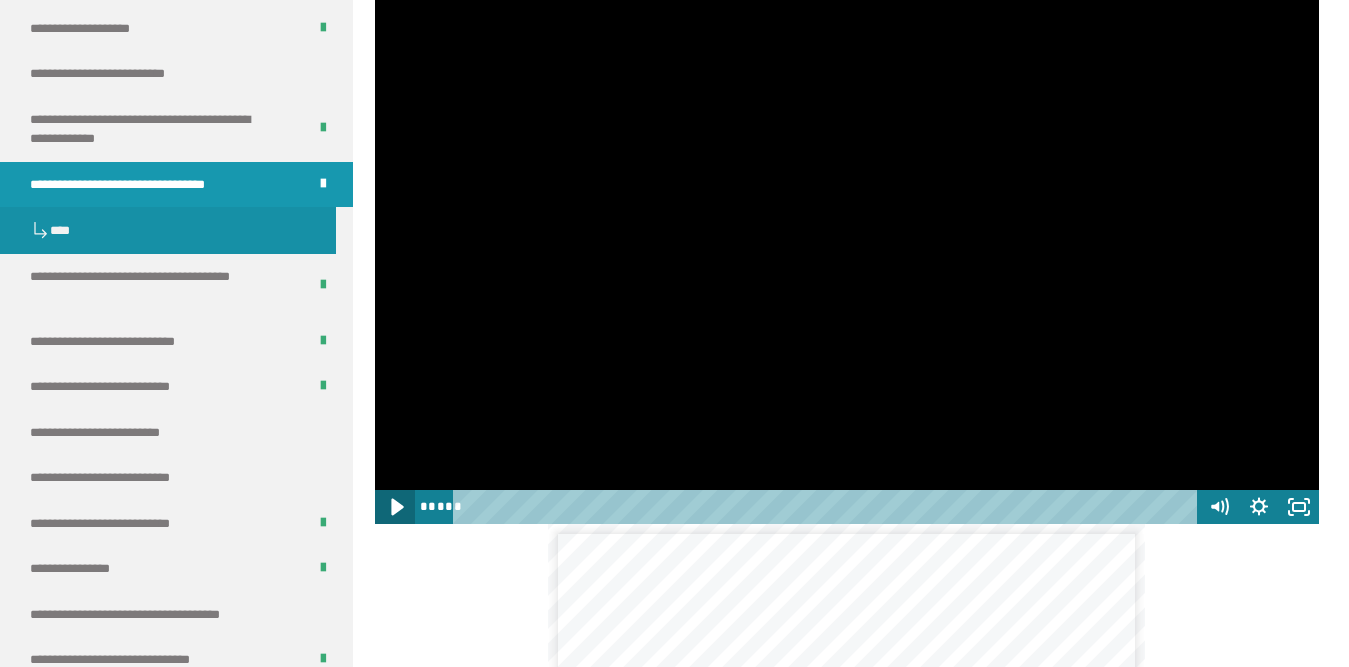 click 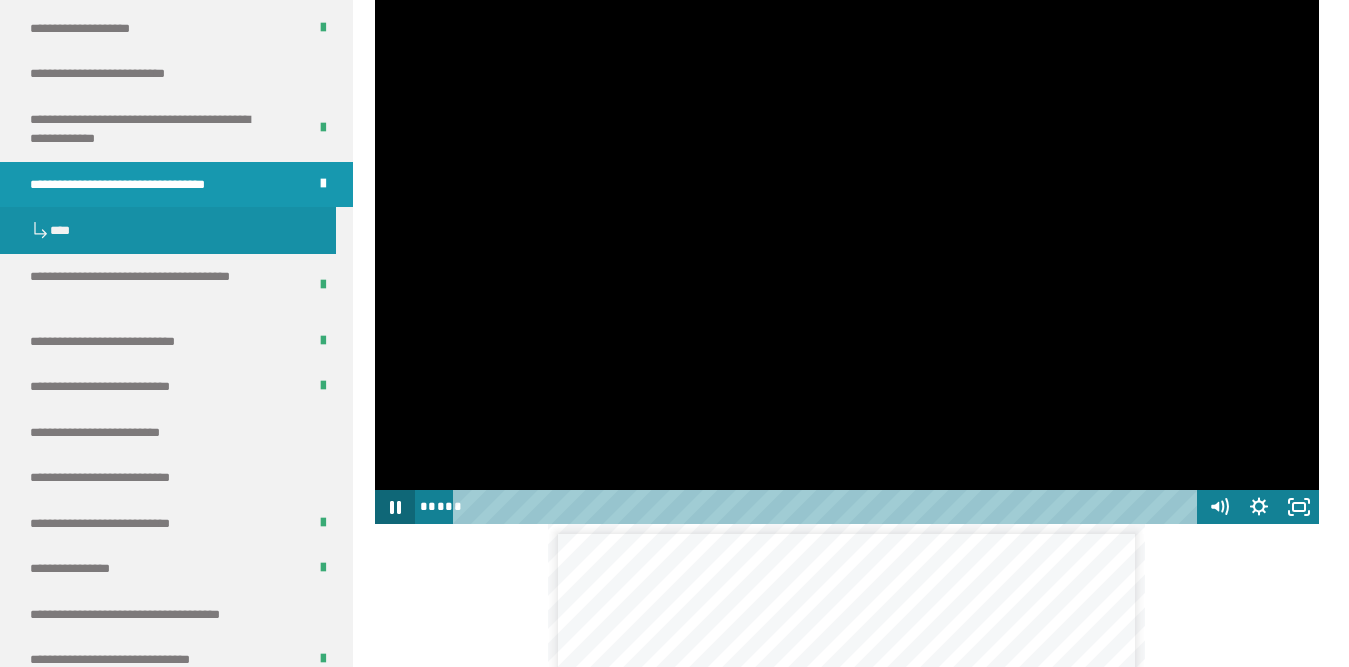 click 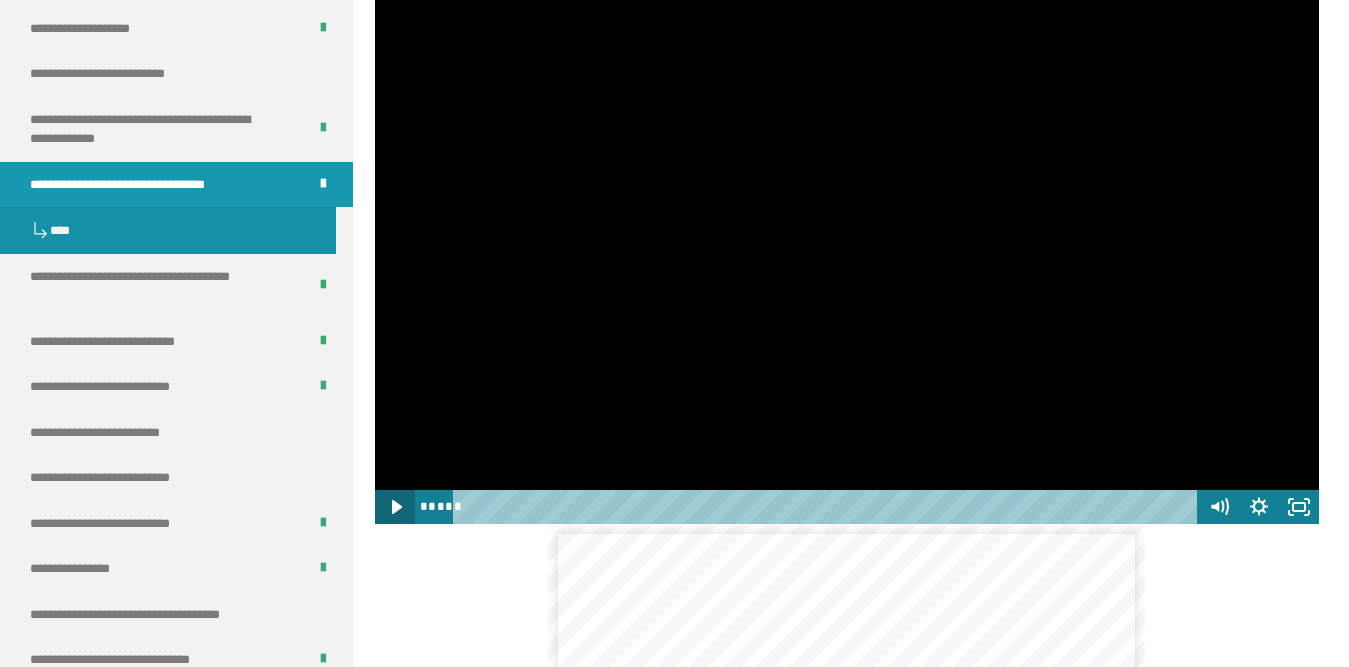click 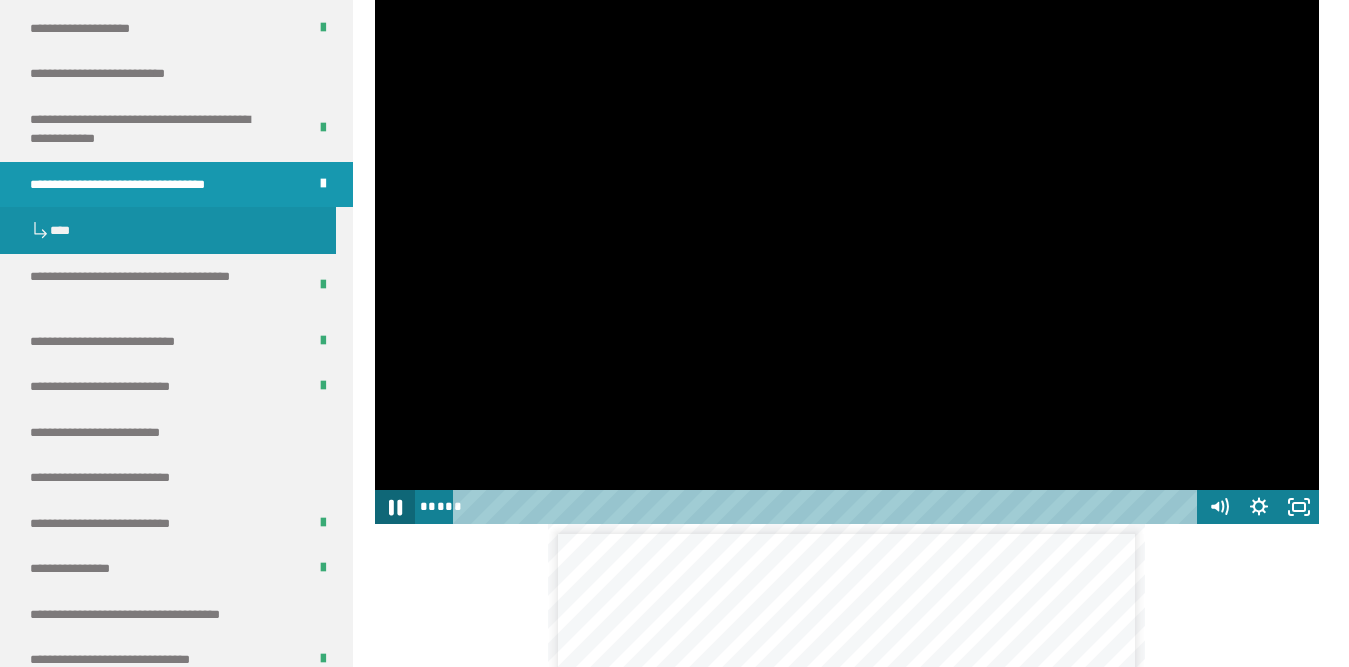 click 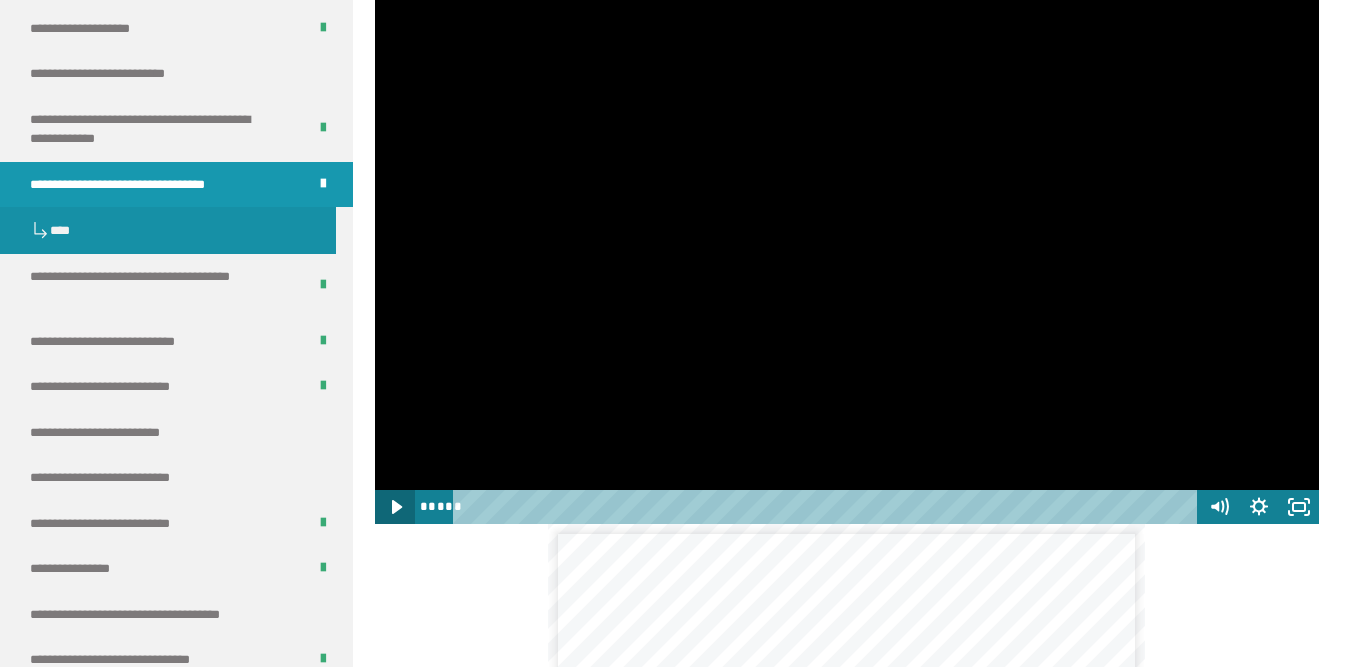 click 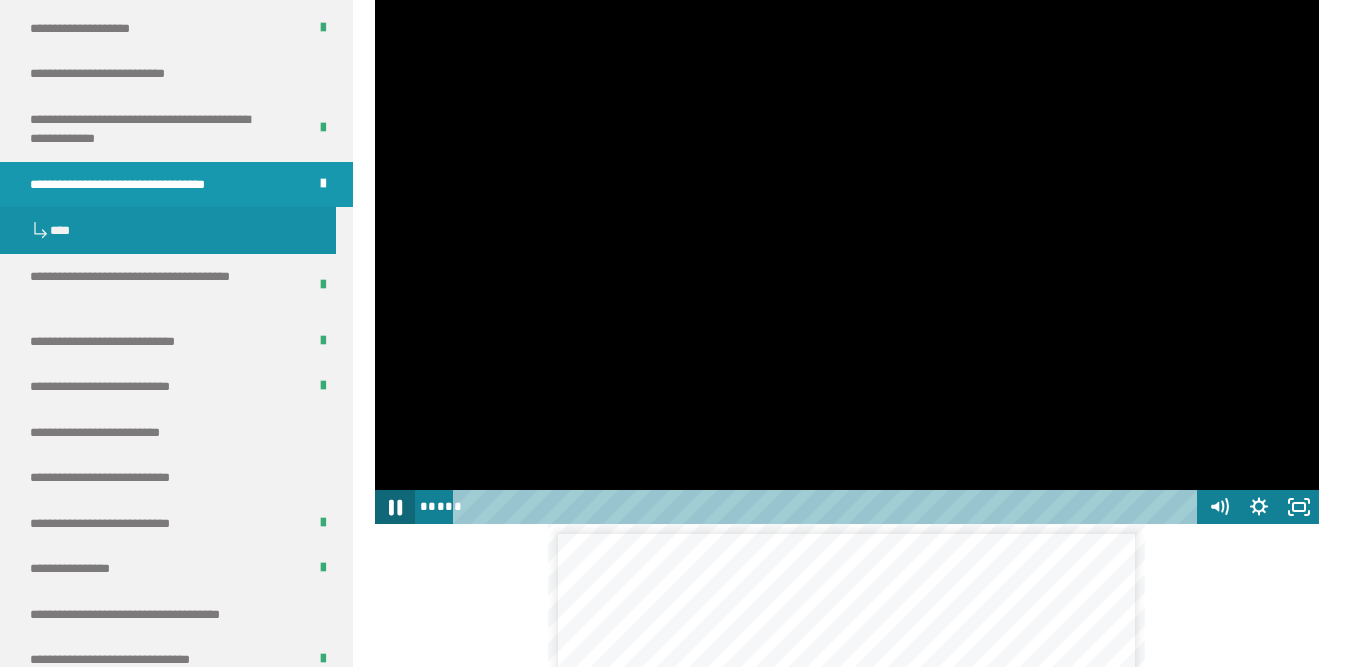 click 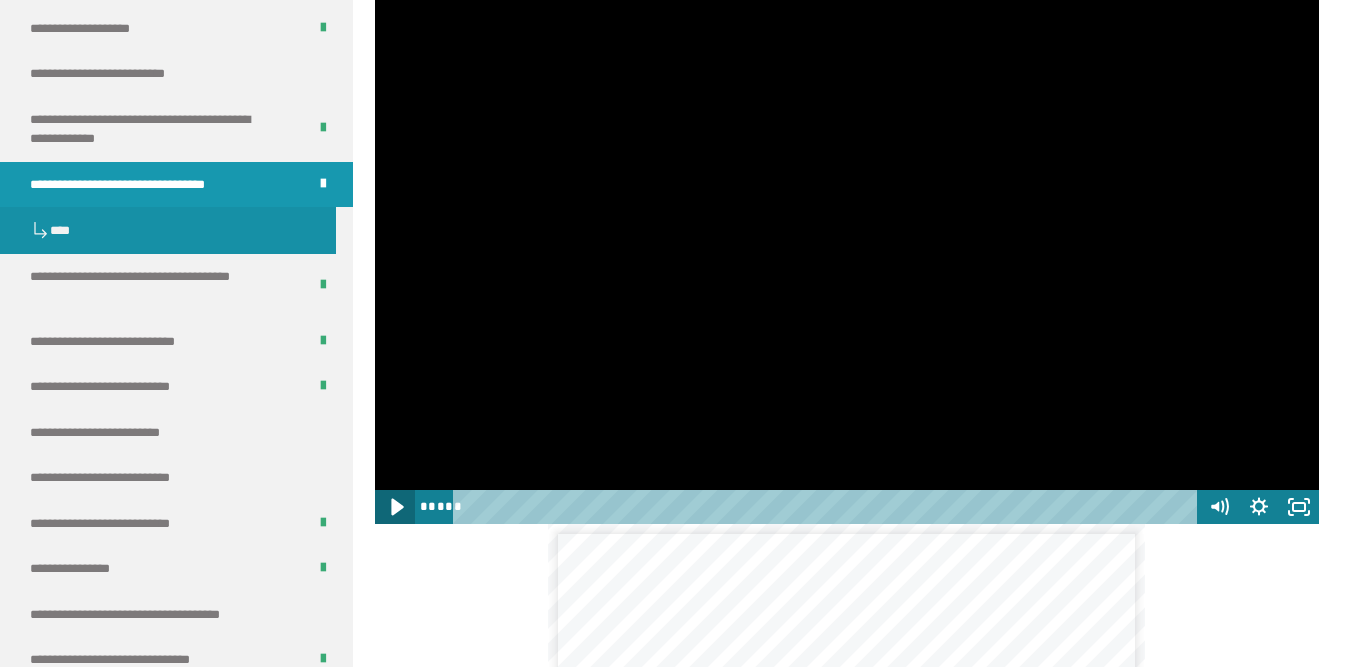 click 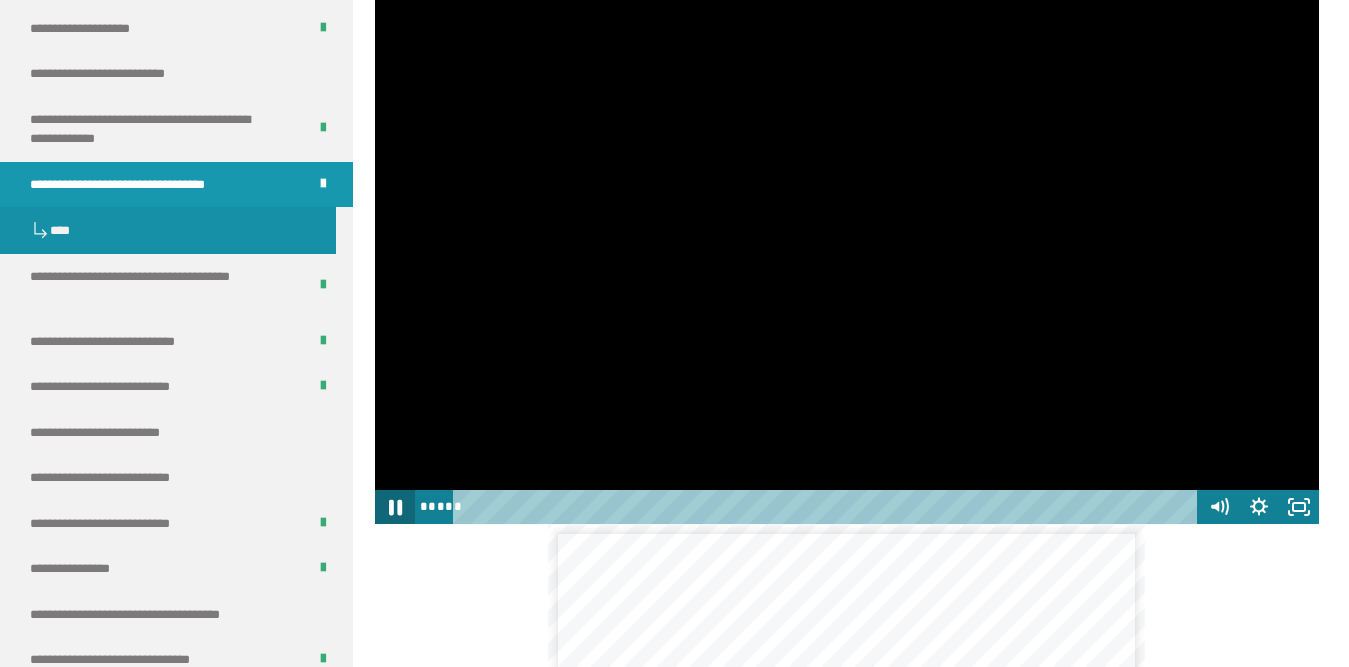 click 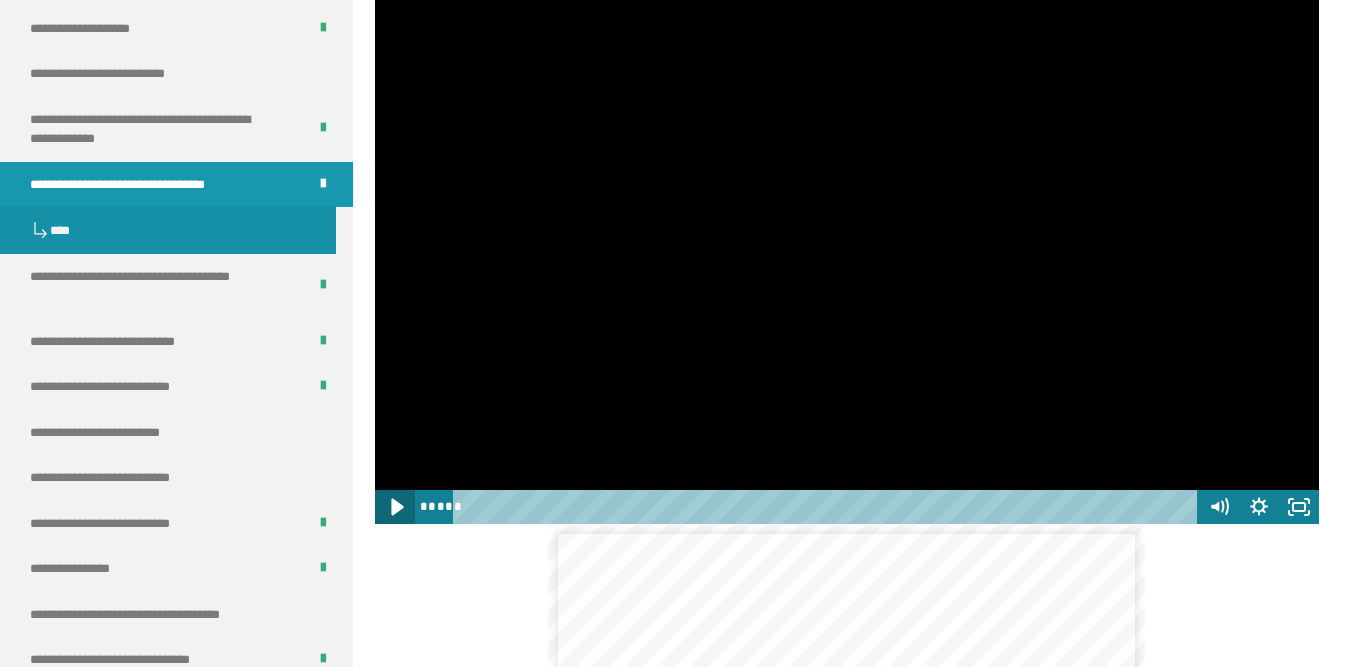 click 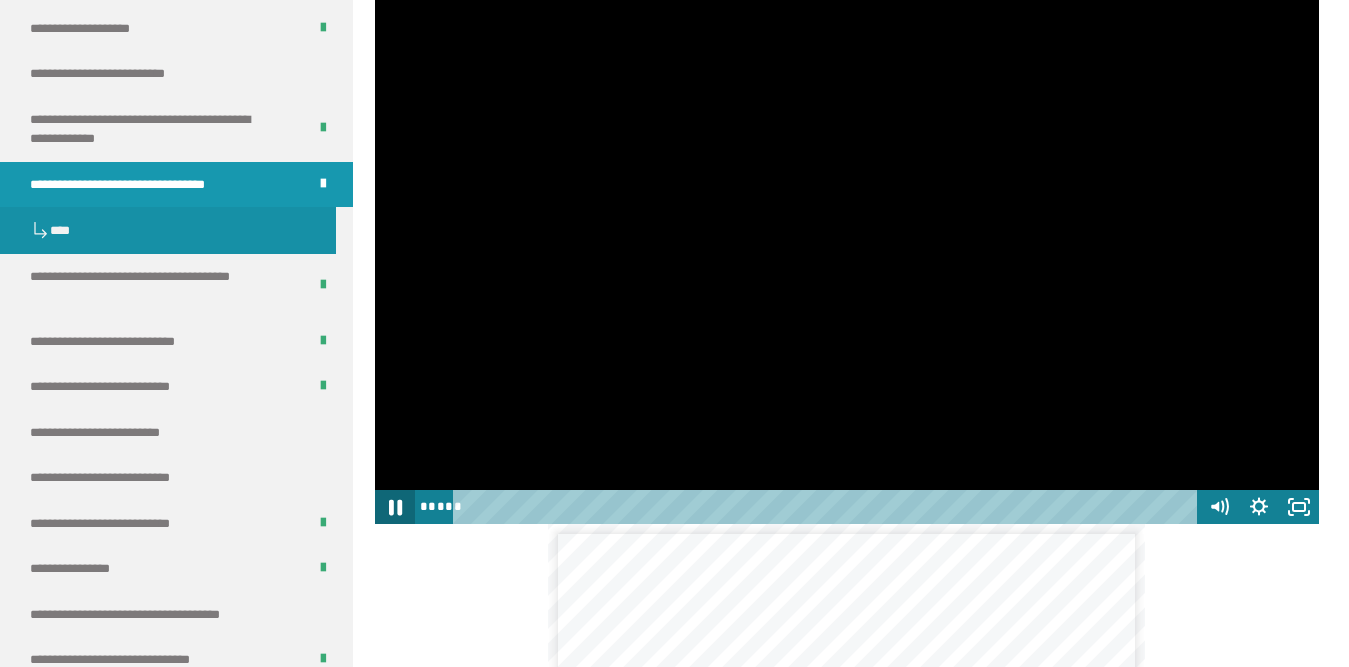 click 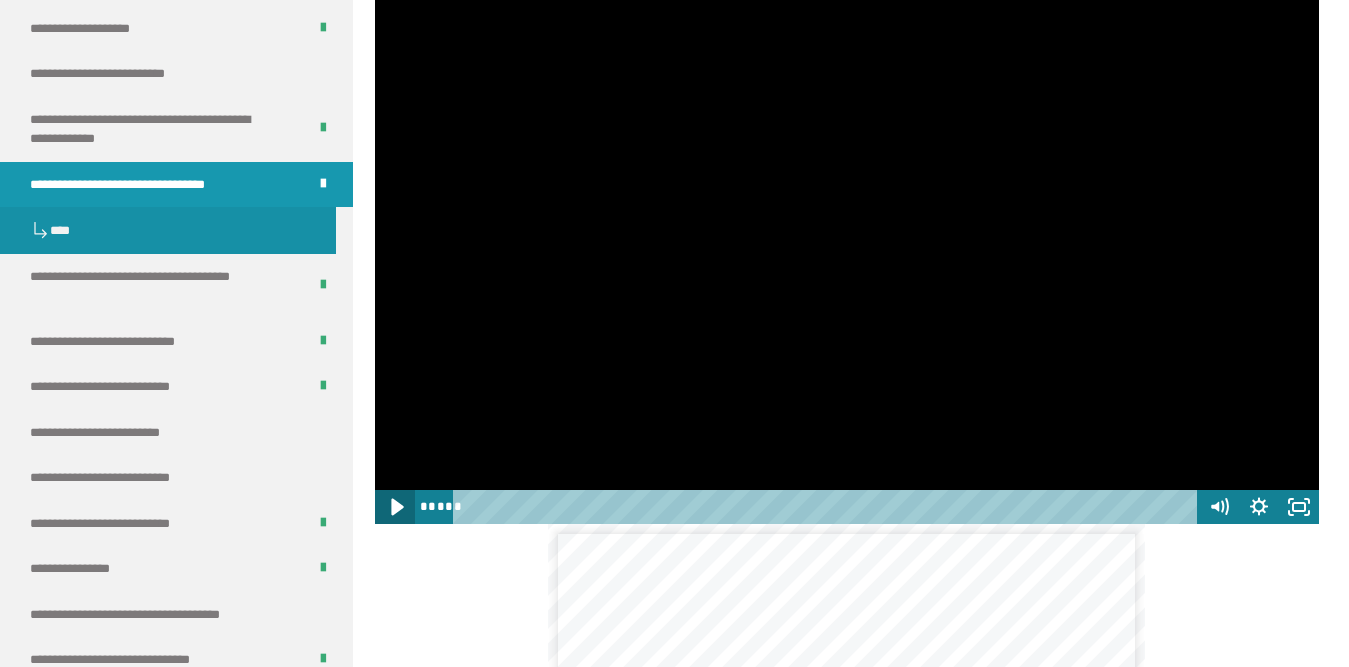 click 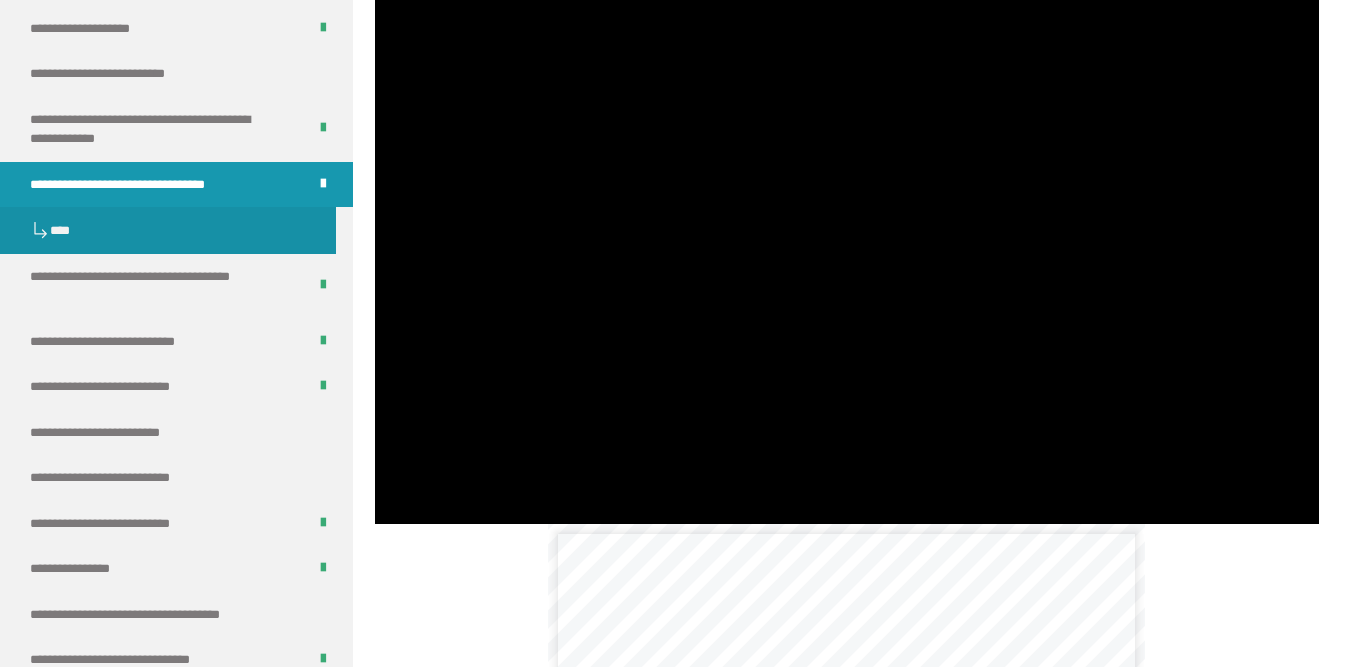 click on "**********" at bounding box center (847, 748) 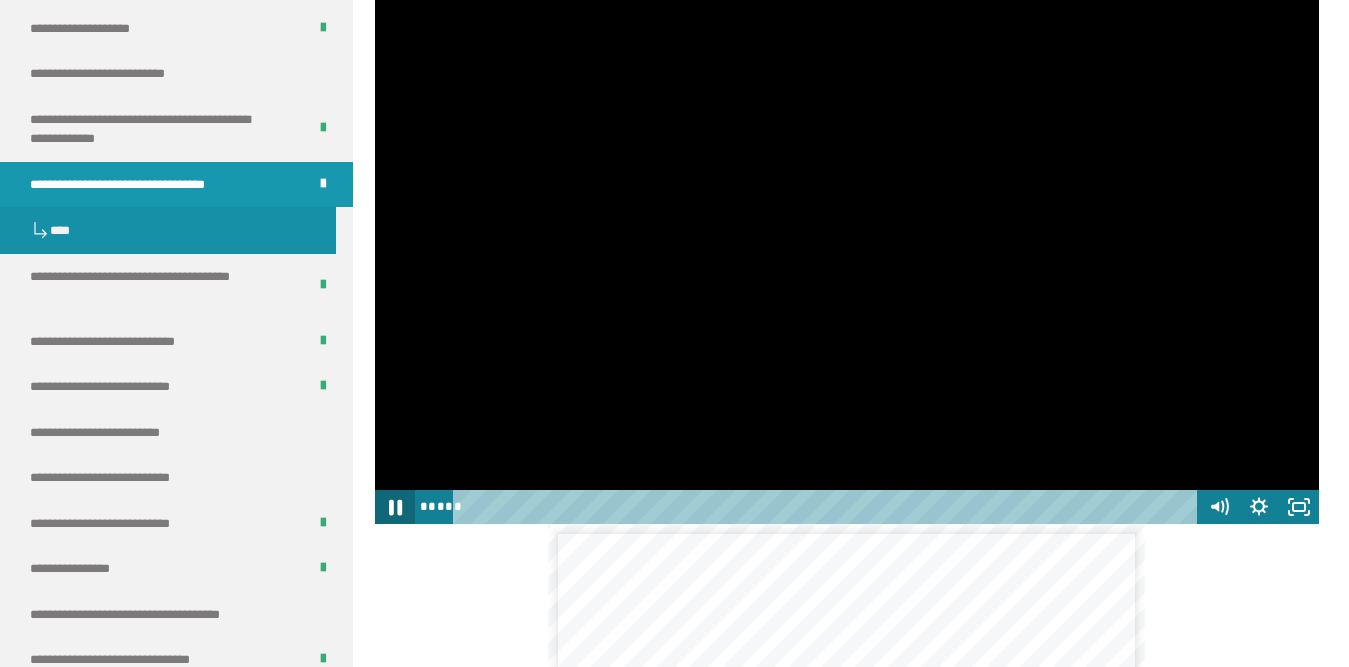 click 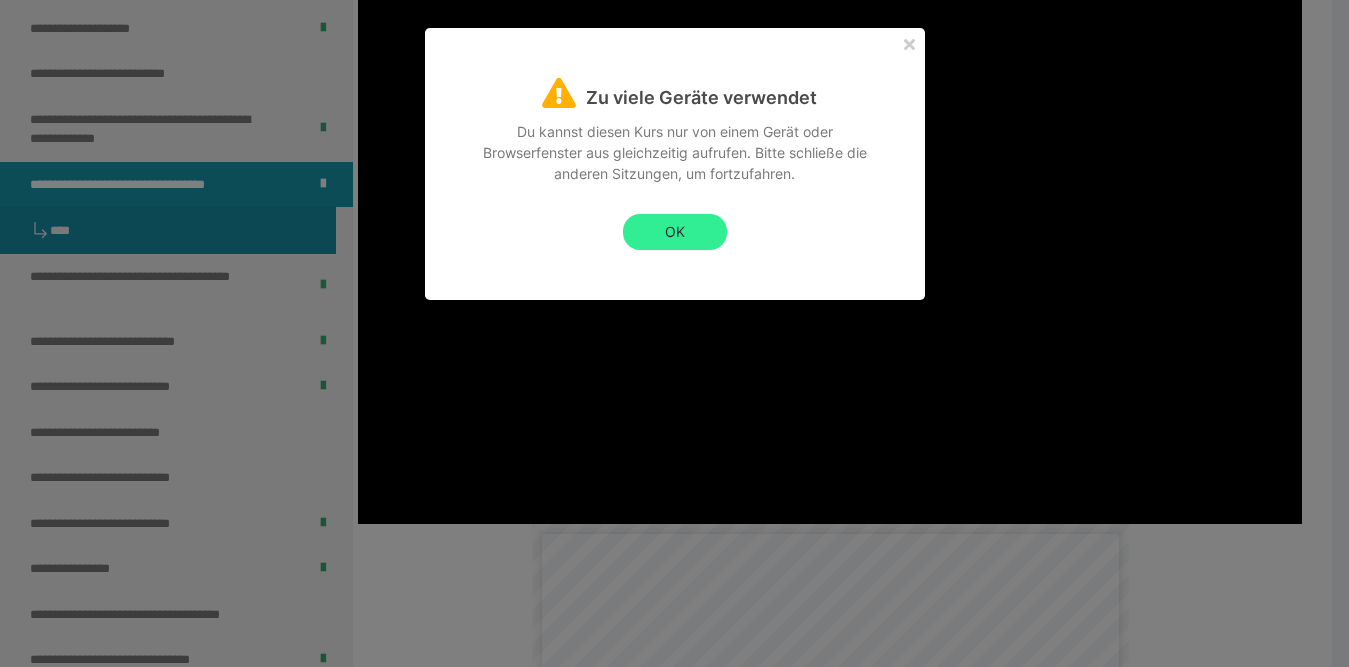 click on "OK" at bounding box center (675, 232) 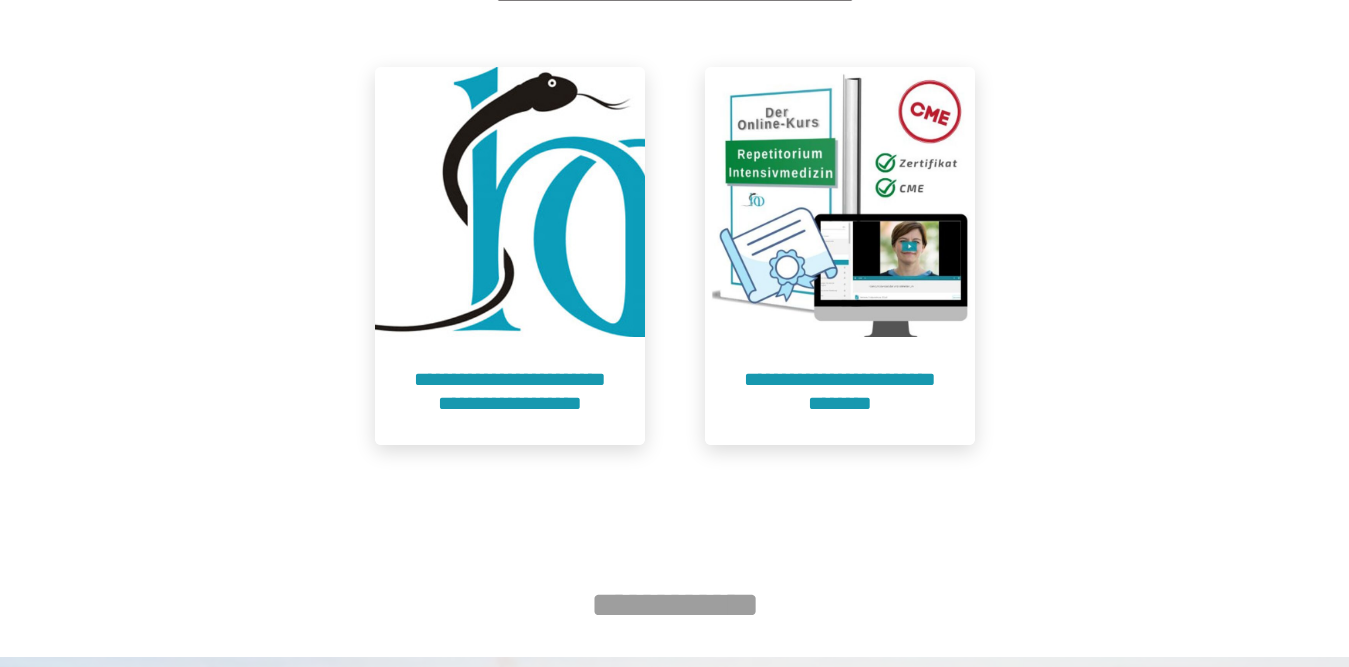 scroll, scrollTop: 700, scrollLeft: 0, axis: vertical 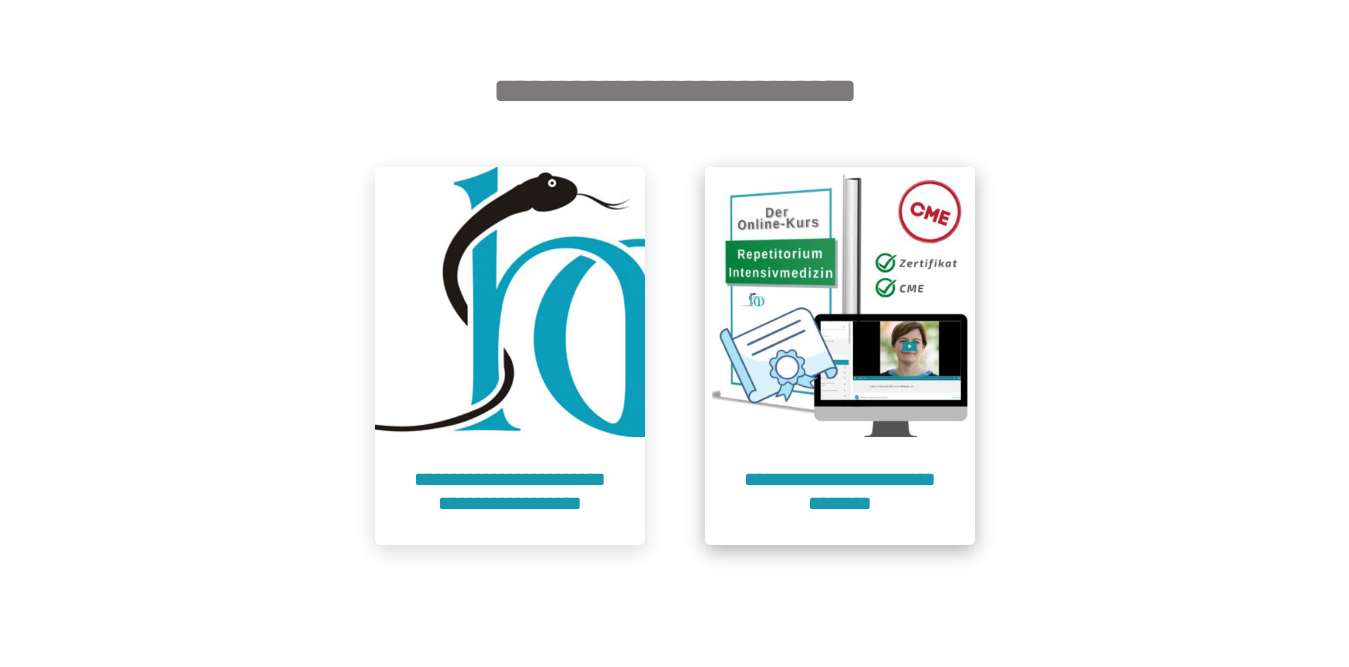 click on "**********" at bounding box center (840, 491) 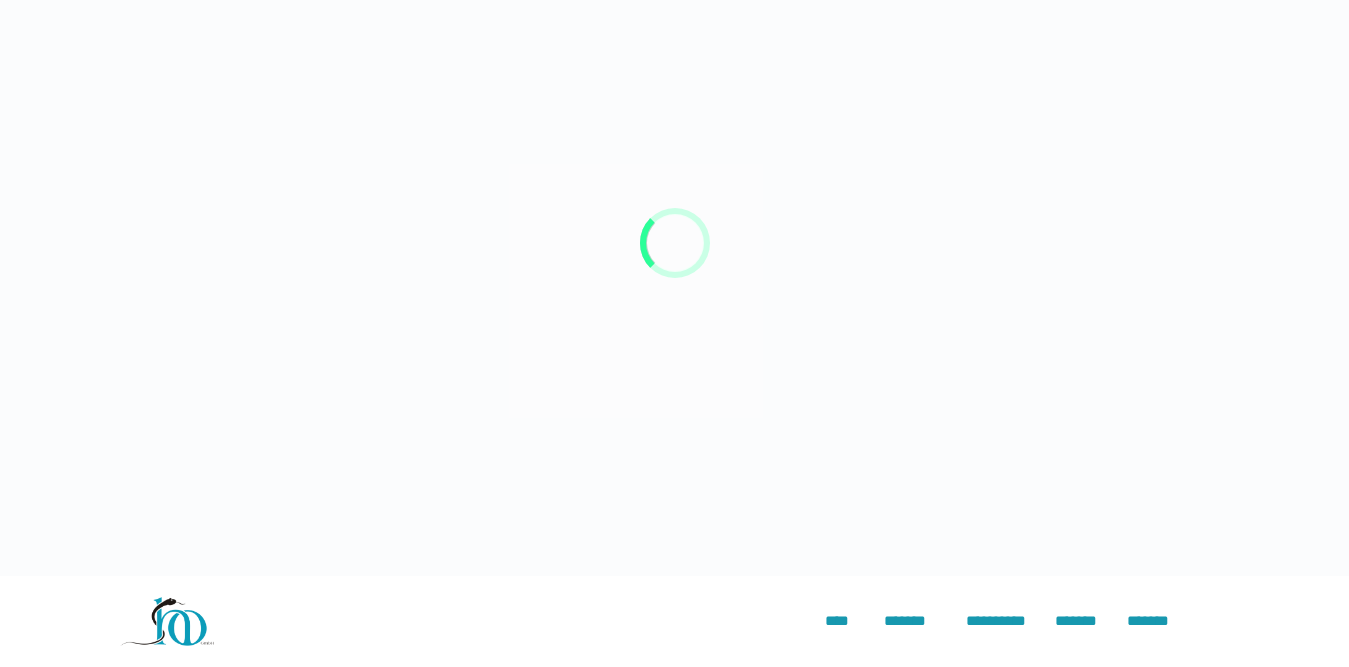 scroll, scrollTop: 91, scrollLeft: 0, axis: vertical 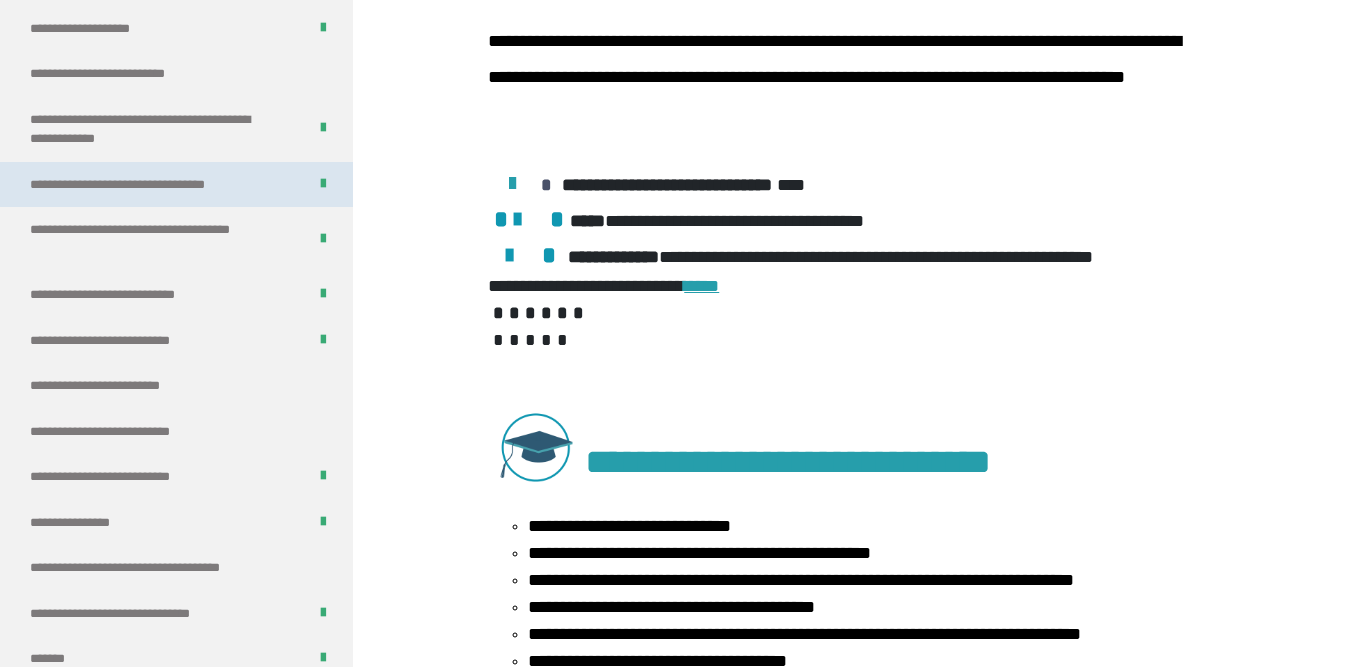 click on "**********" at bounding box center (145, 185) 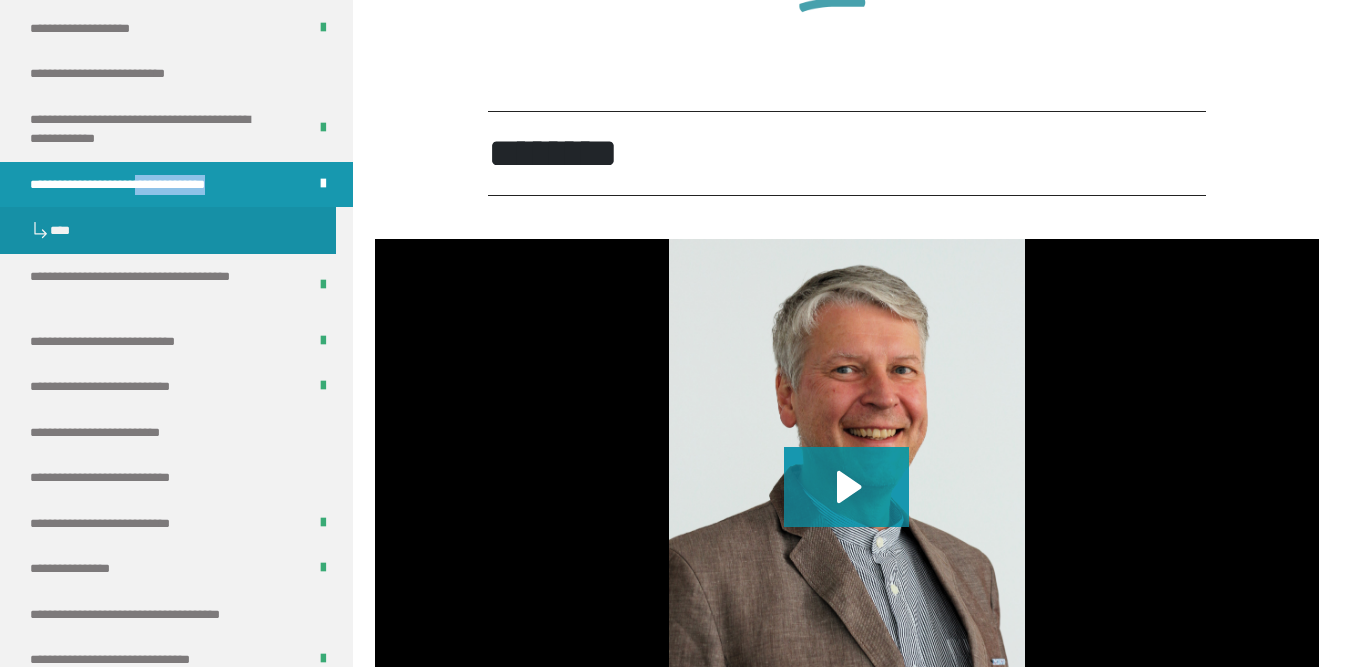 scroll, scrollTop: 4039, scrollLeft: 0, axis: vertical 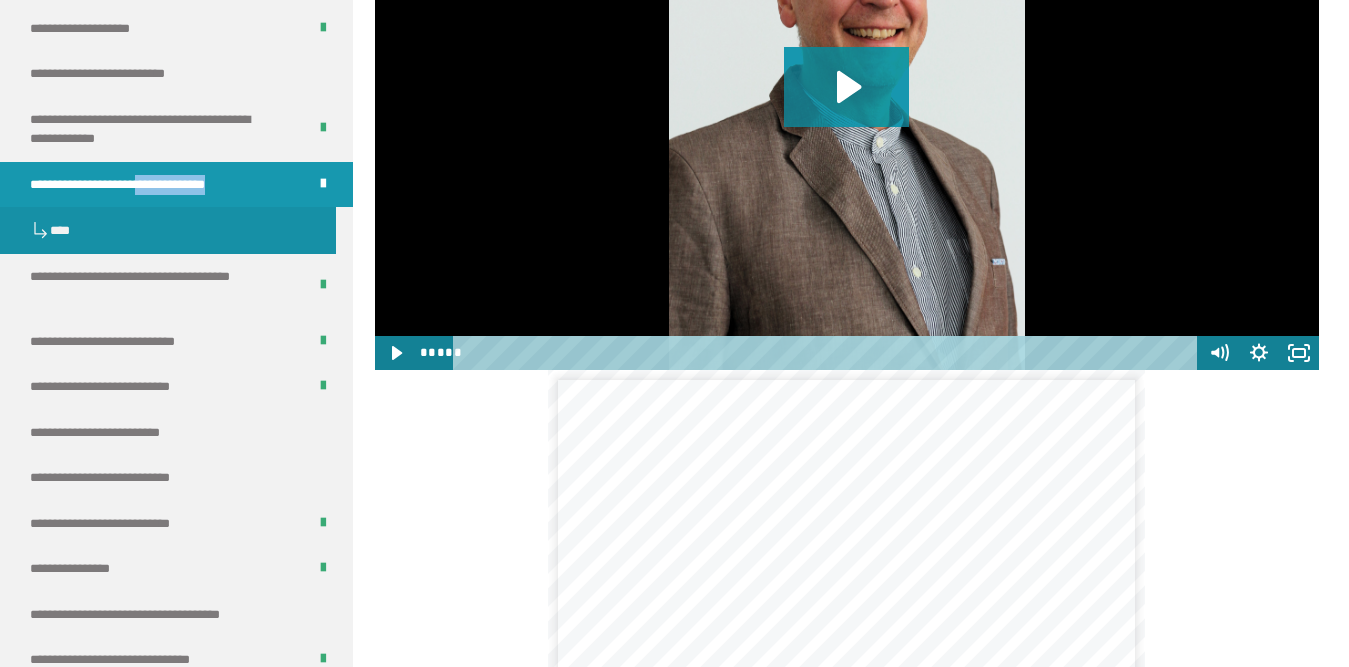 click 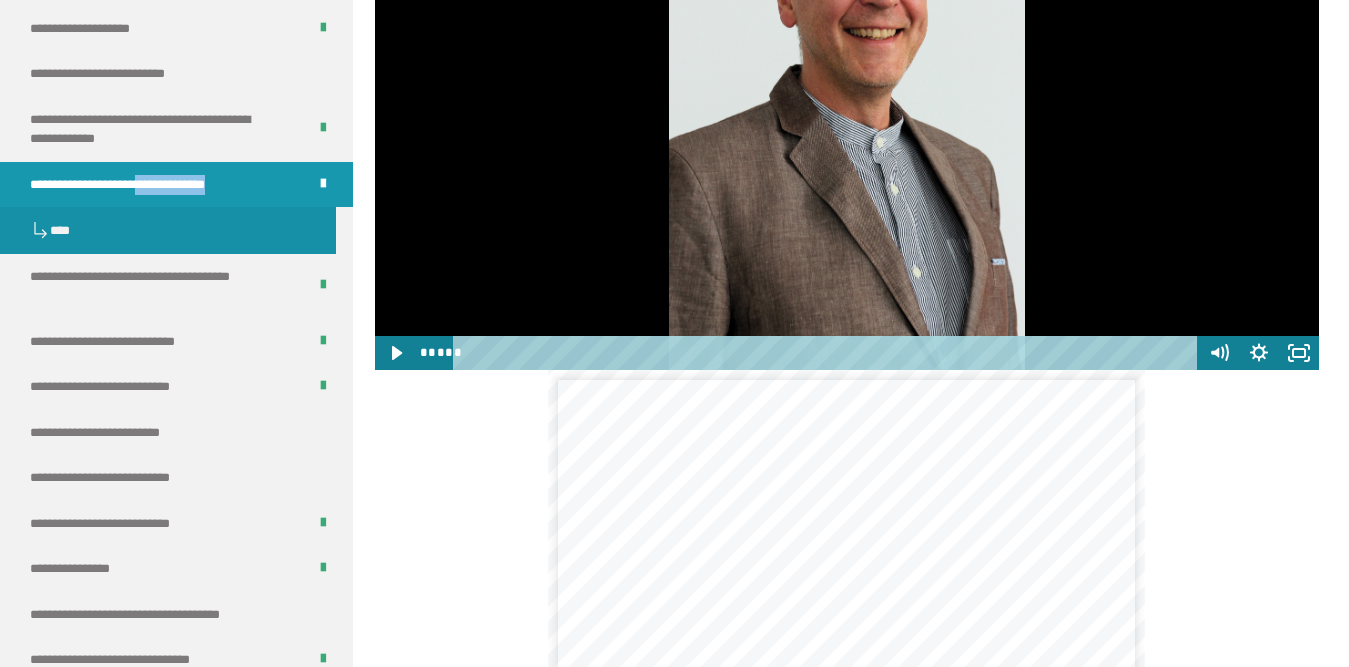 scroll, scrollTop: 3939, scrollLeft: 0, axis: vertical 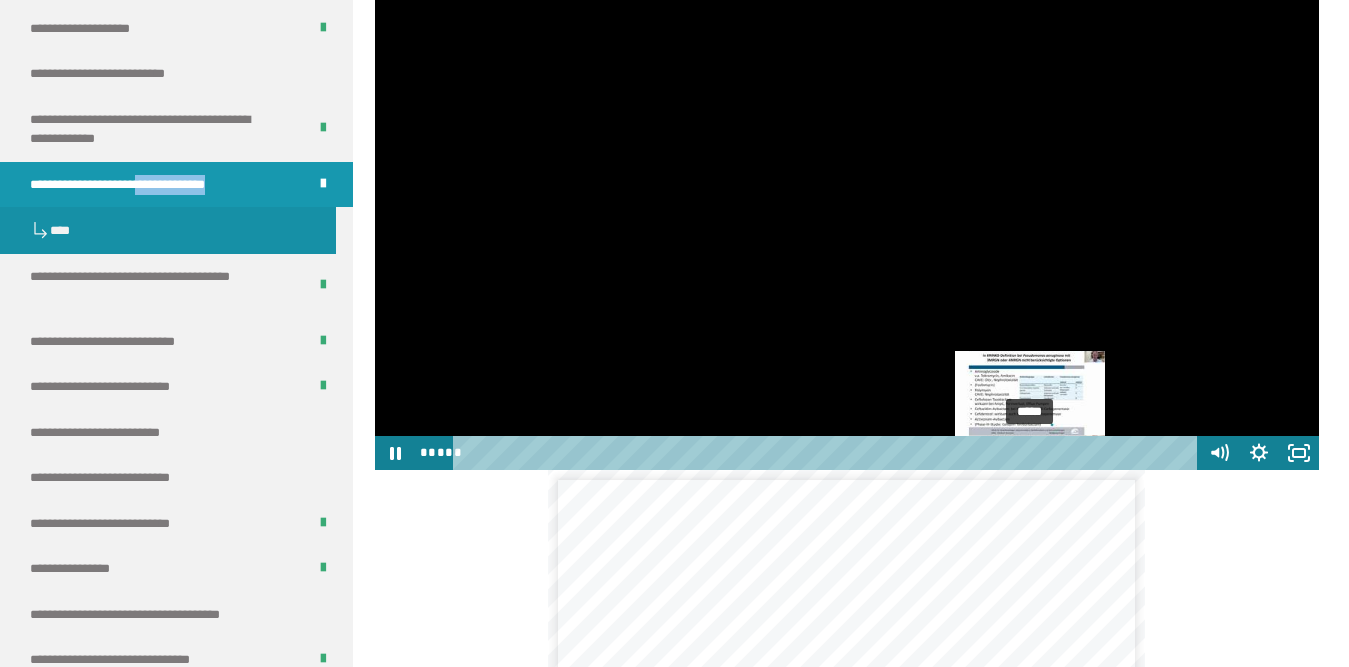 click on "*****" at bounding box center (828, 453) 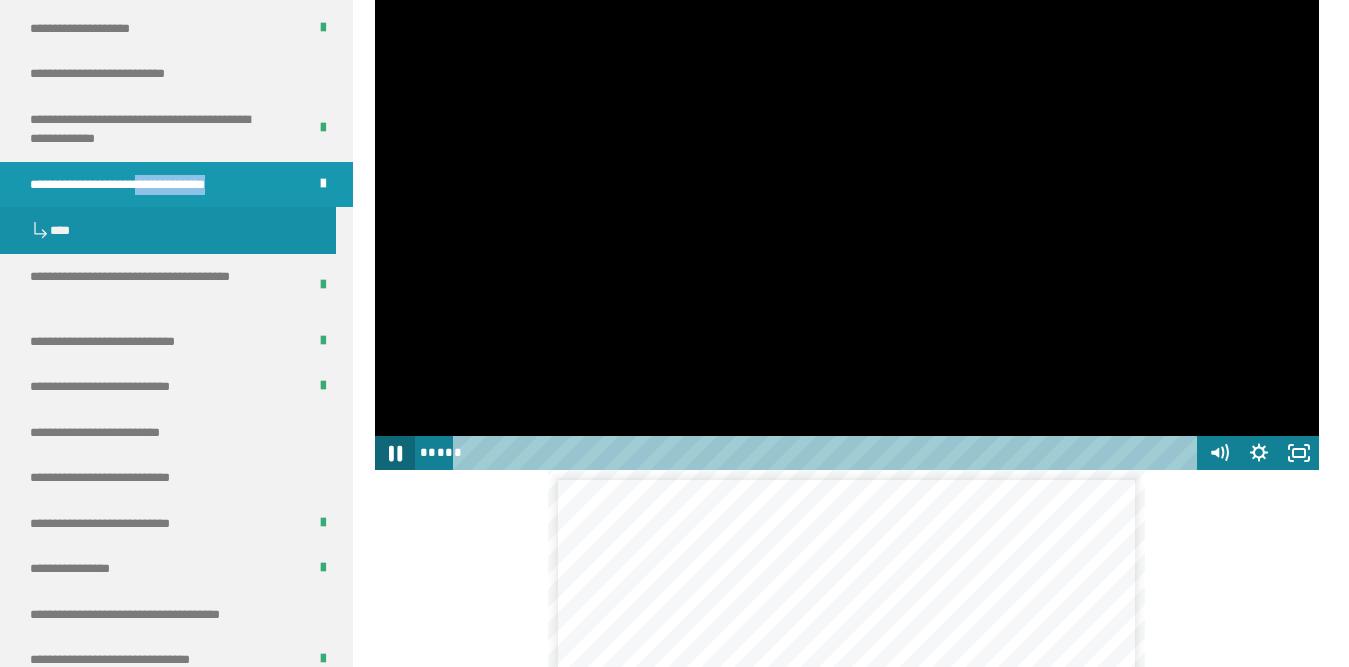 click 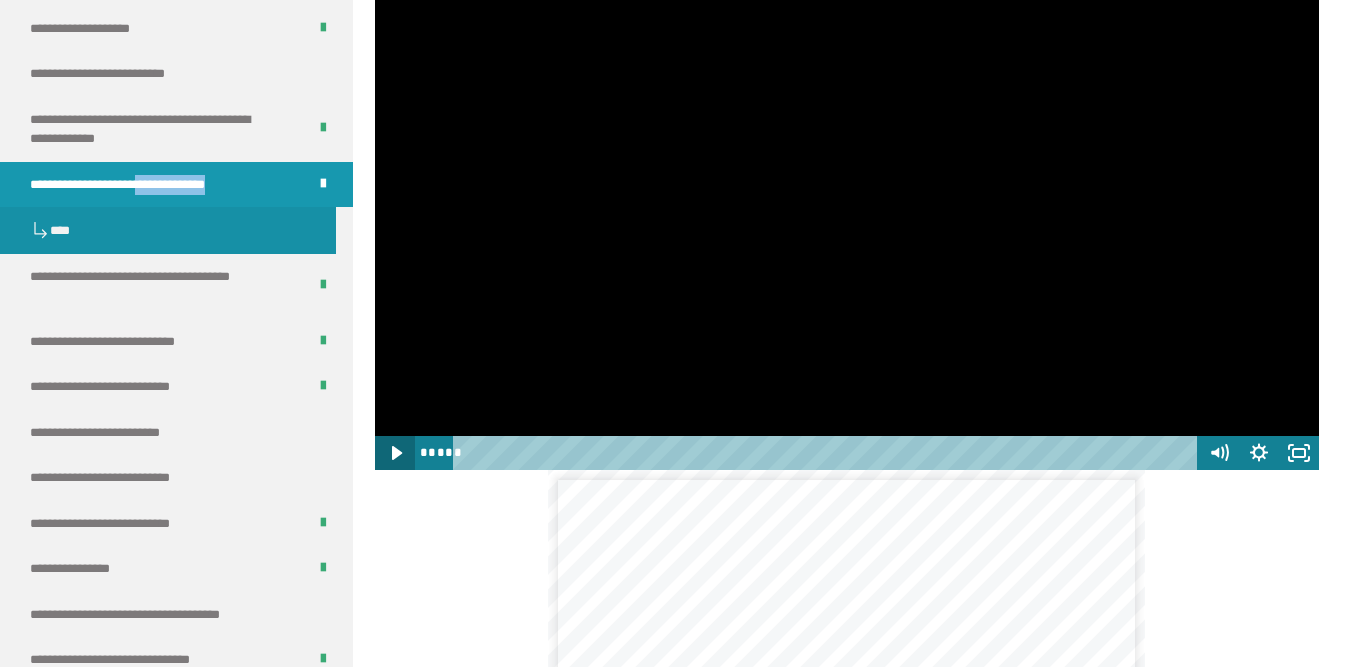 click 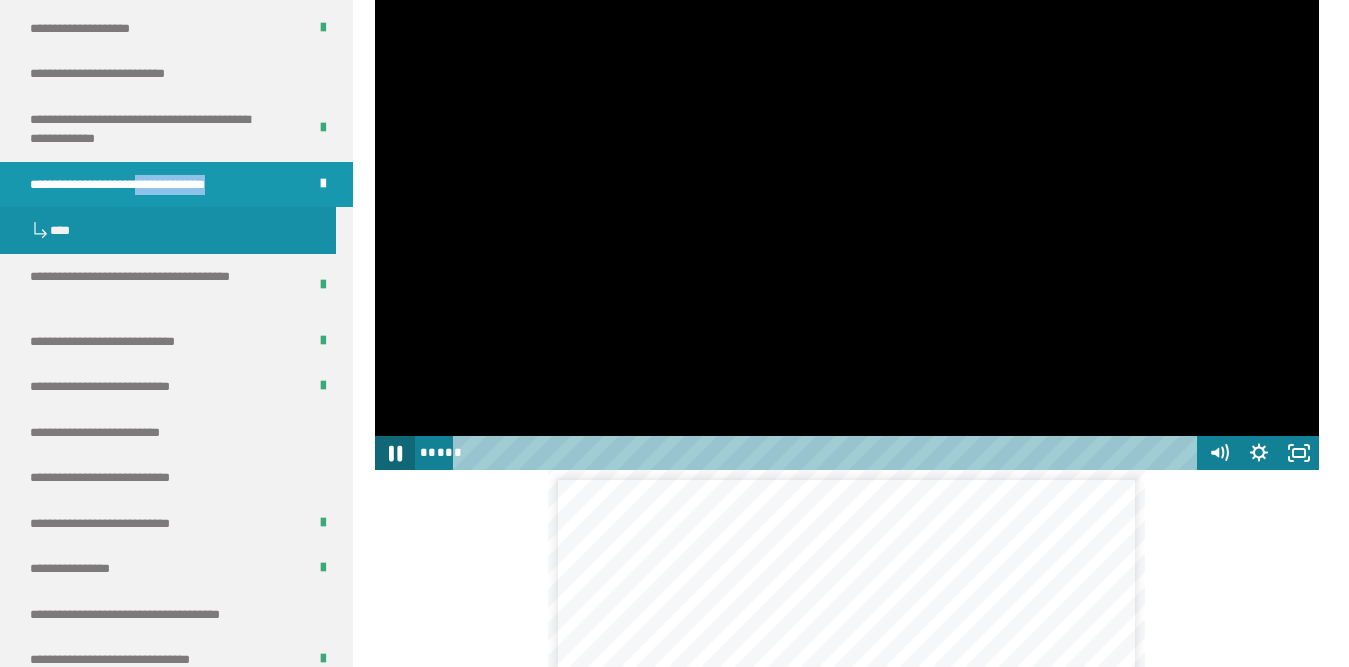 click 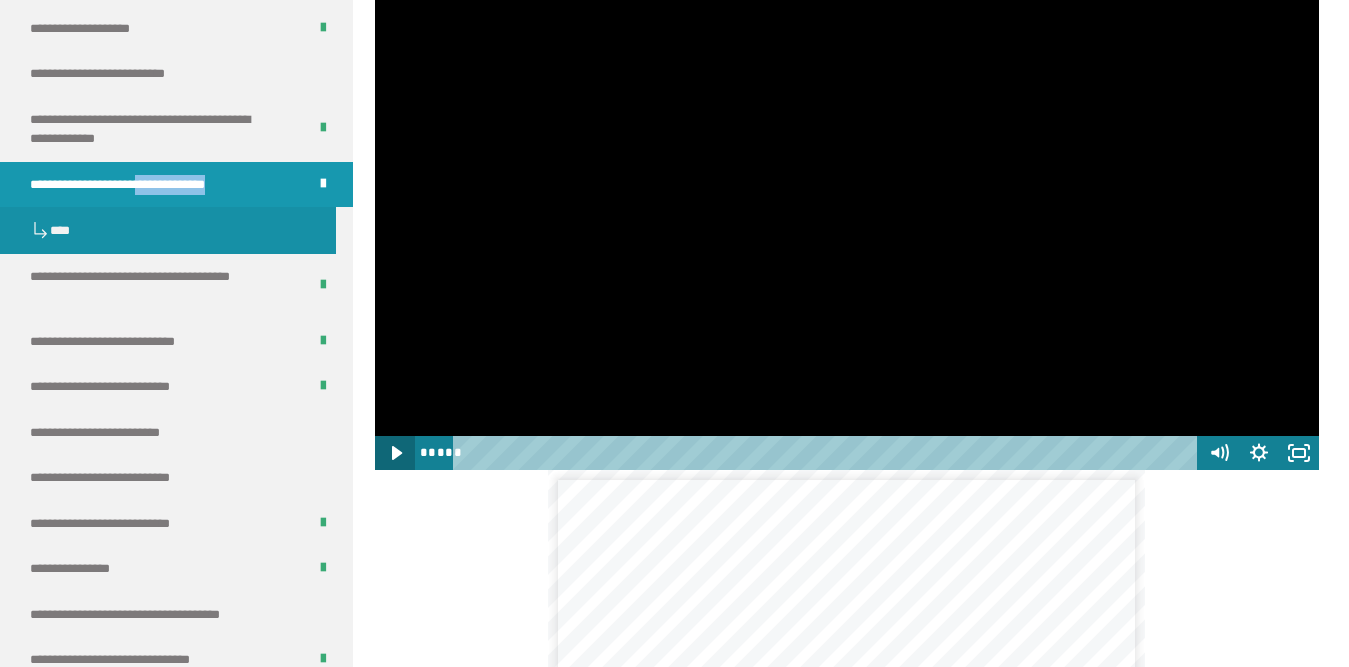 click 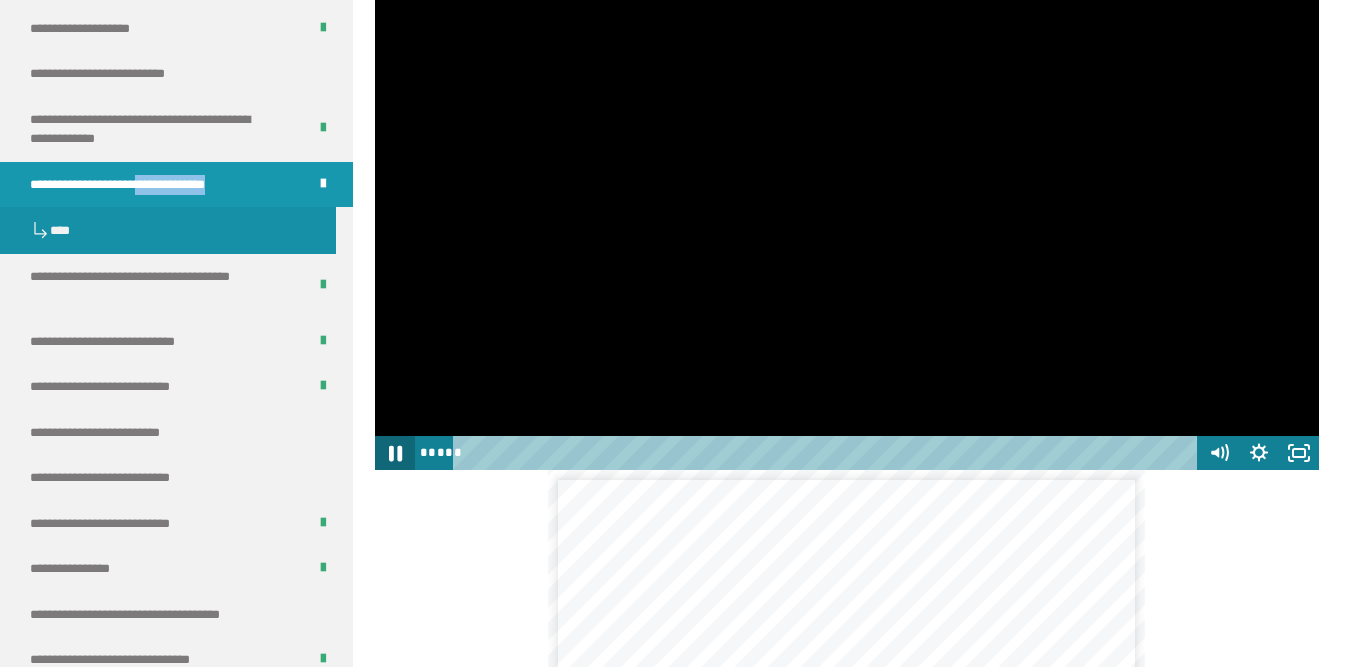 click 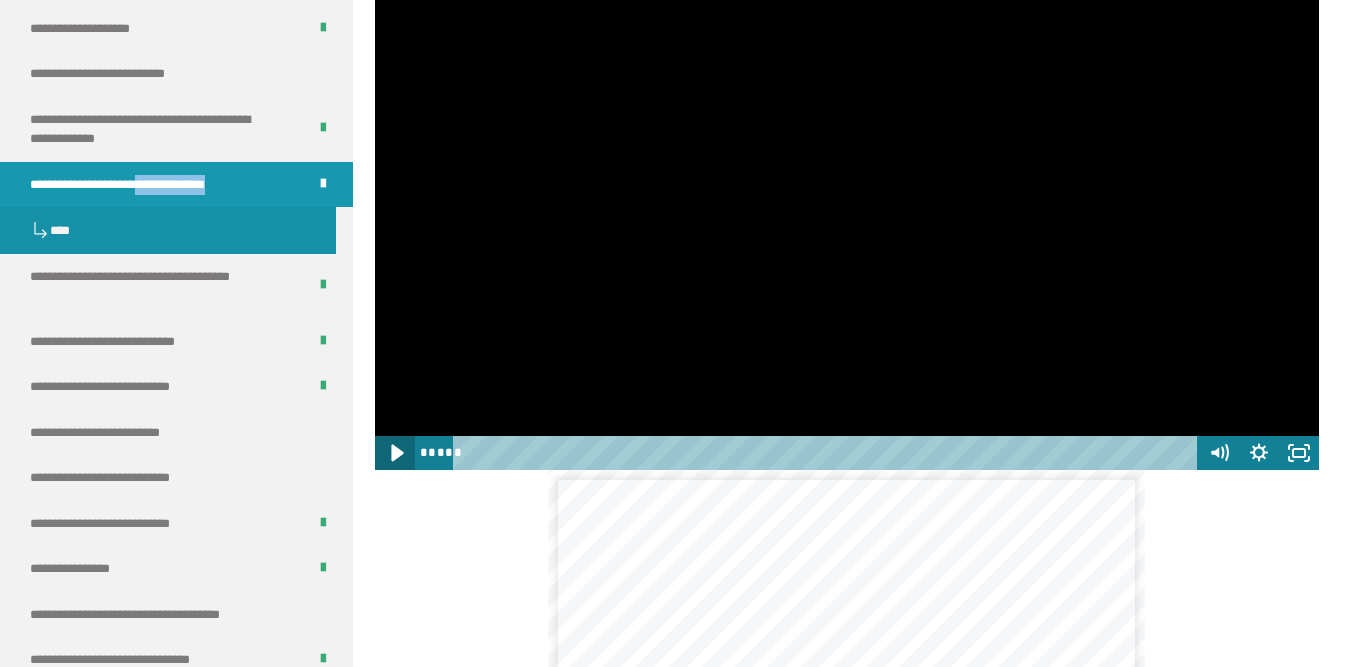 click 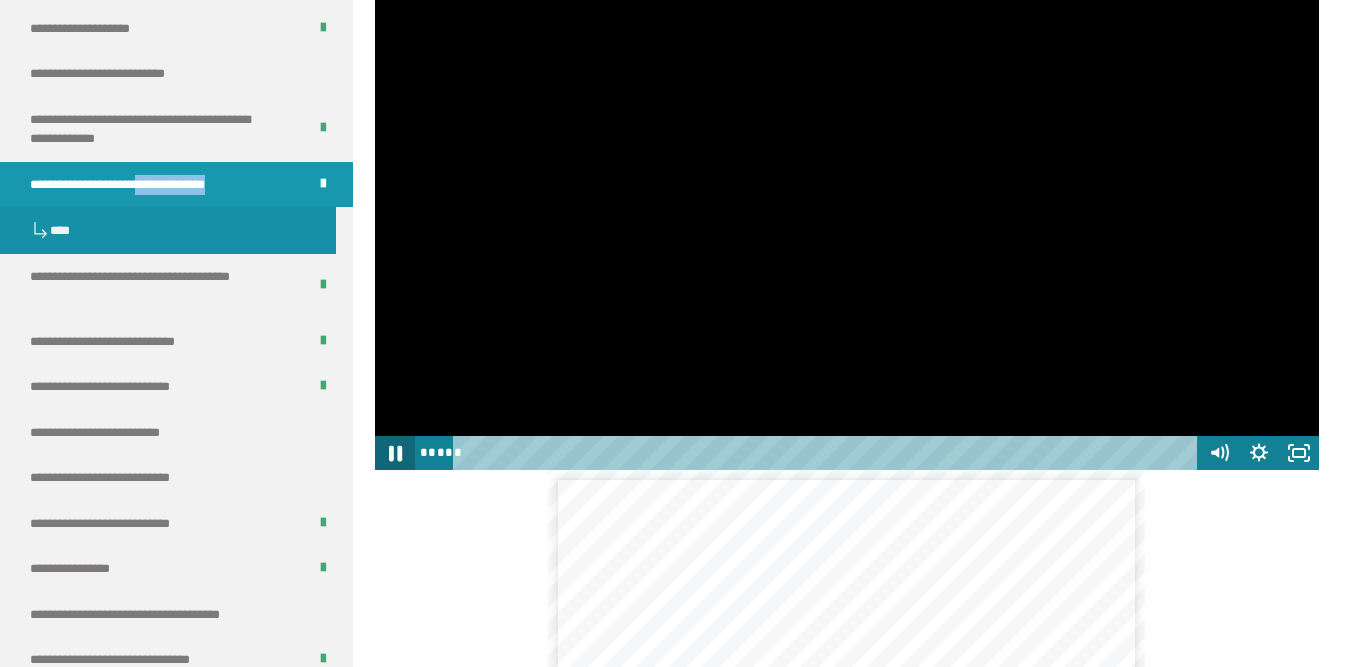 click 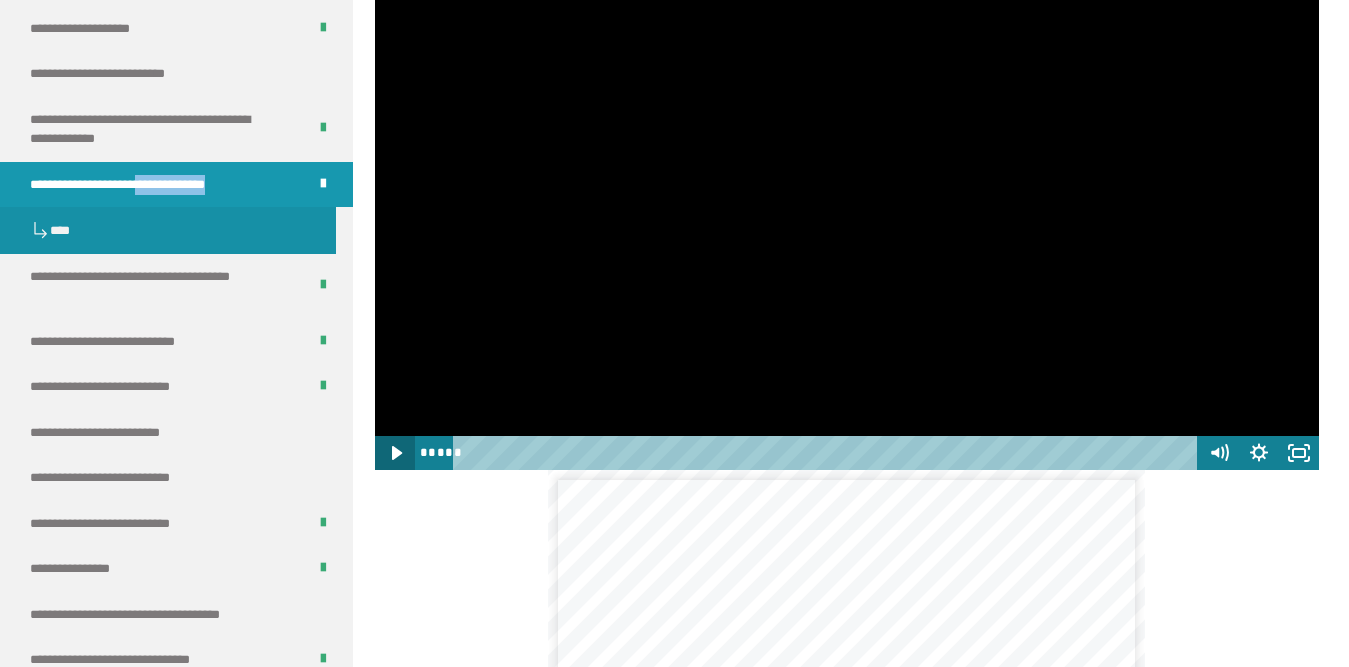 click 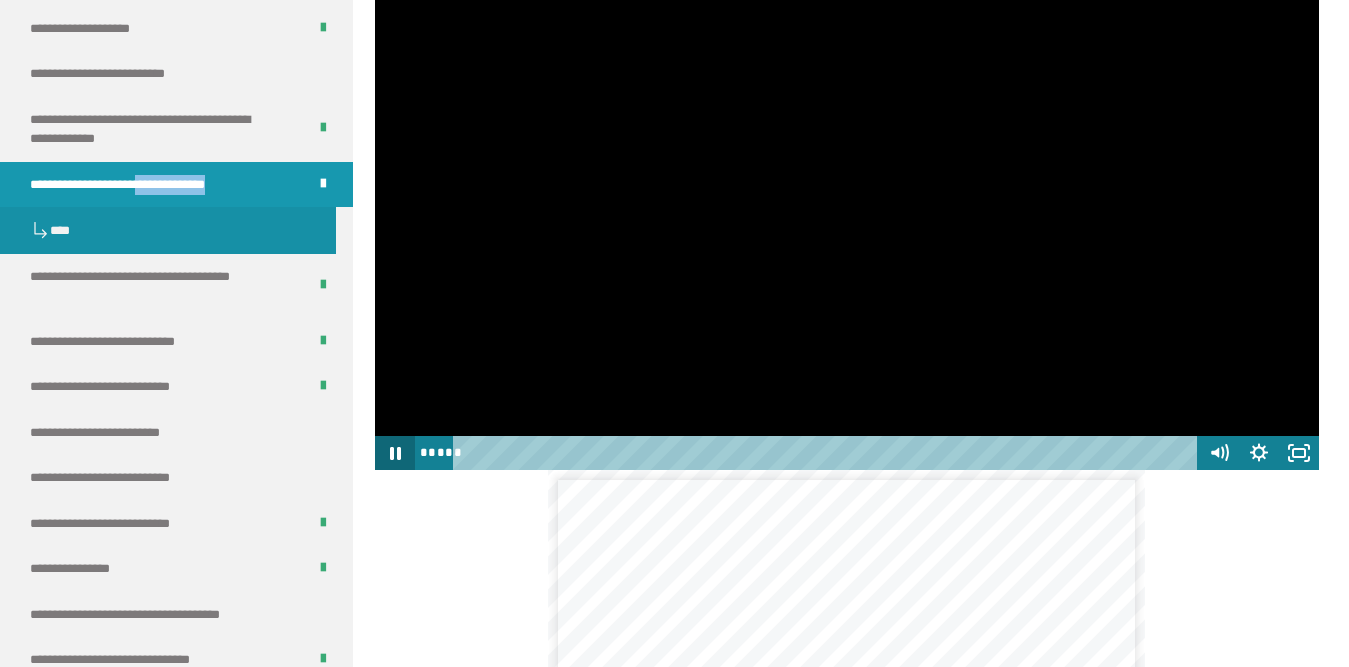 click 